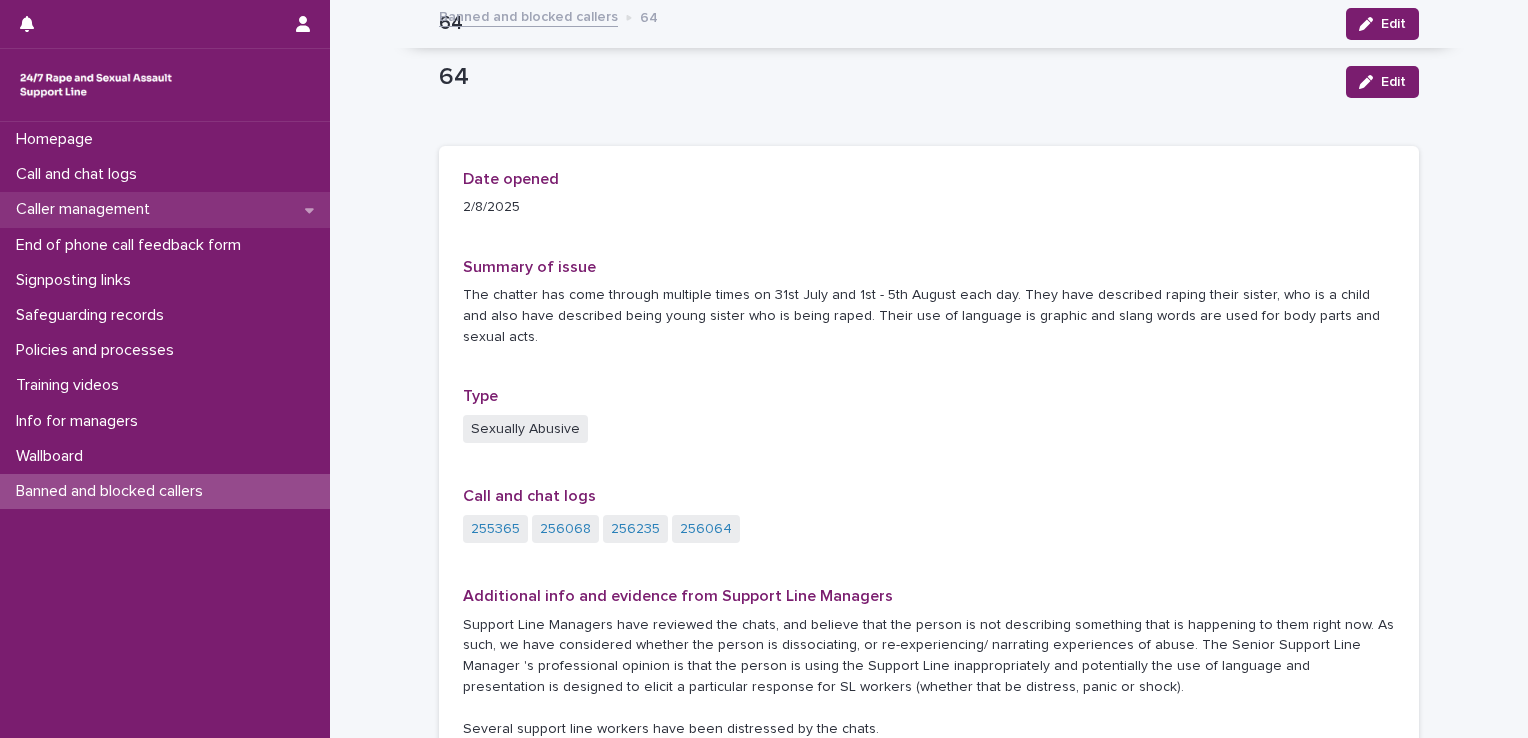 scroll, scrollTop: 0, scrollLeft: 0, axis: both 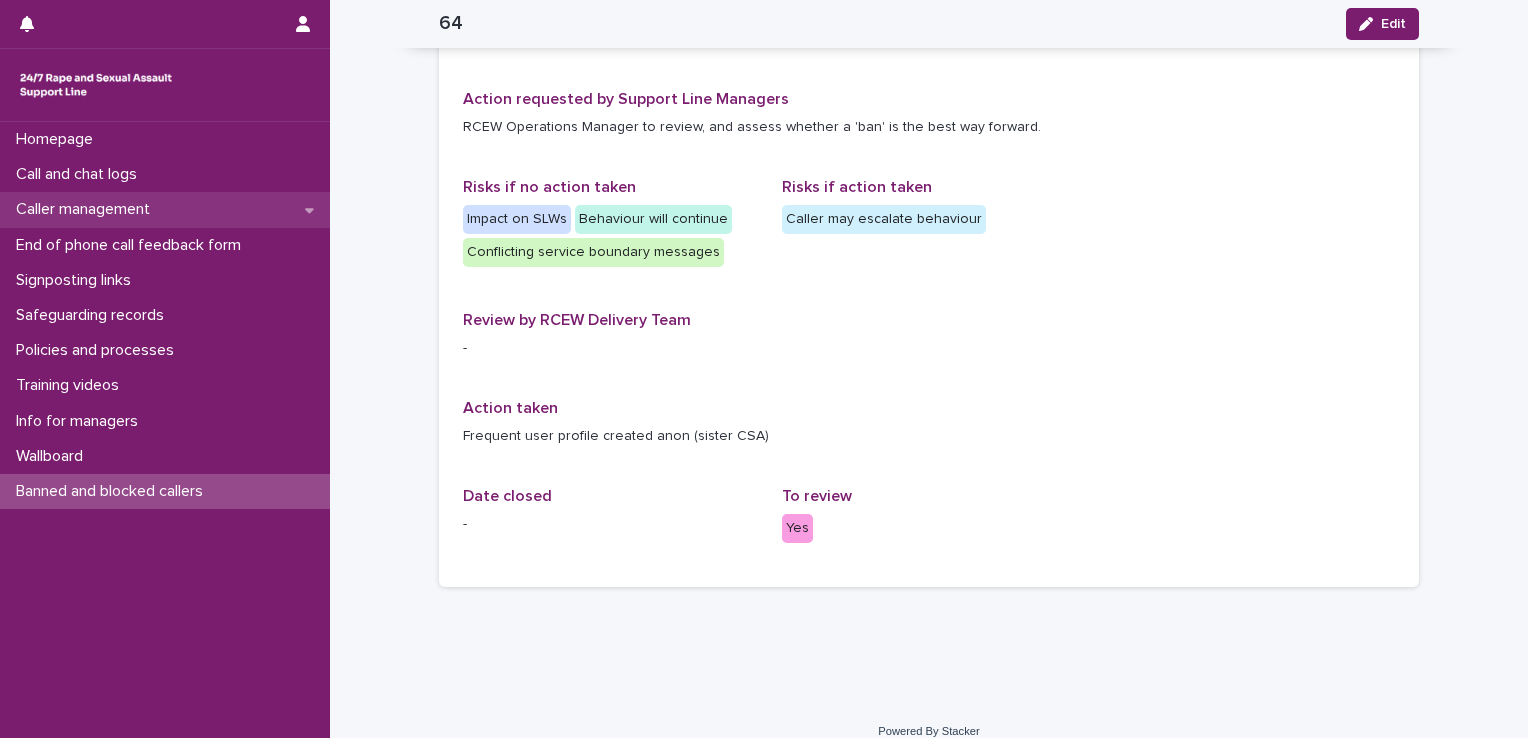 drag, startPoint x: 0, startPoint y: 0, endPoint x: 127, endPoint y: 196, distance: 233.5487 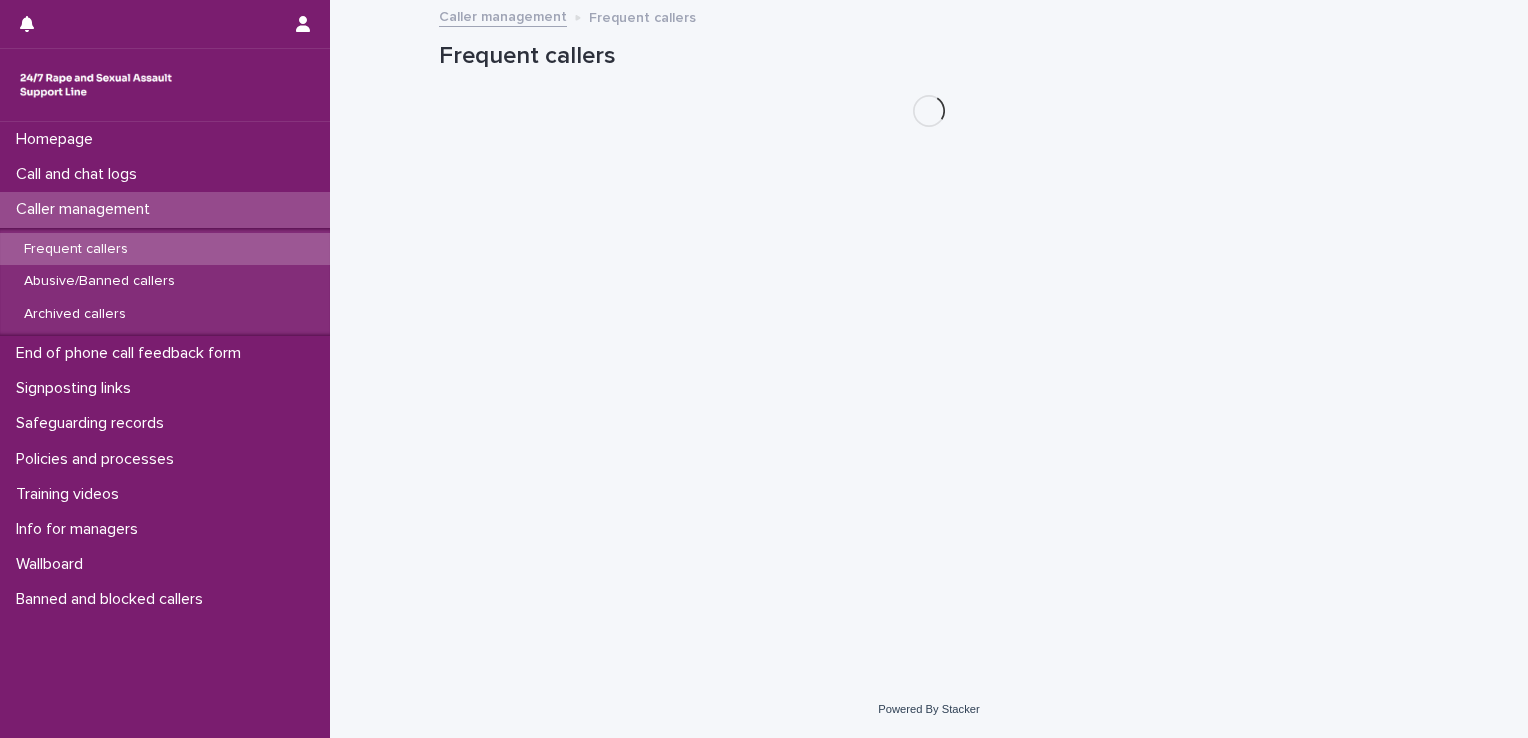 scroll, scrollTop: 0, scrollLeft: 0, axis: both 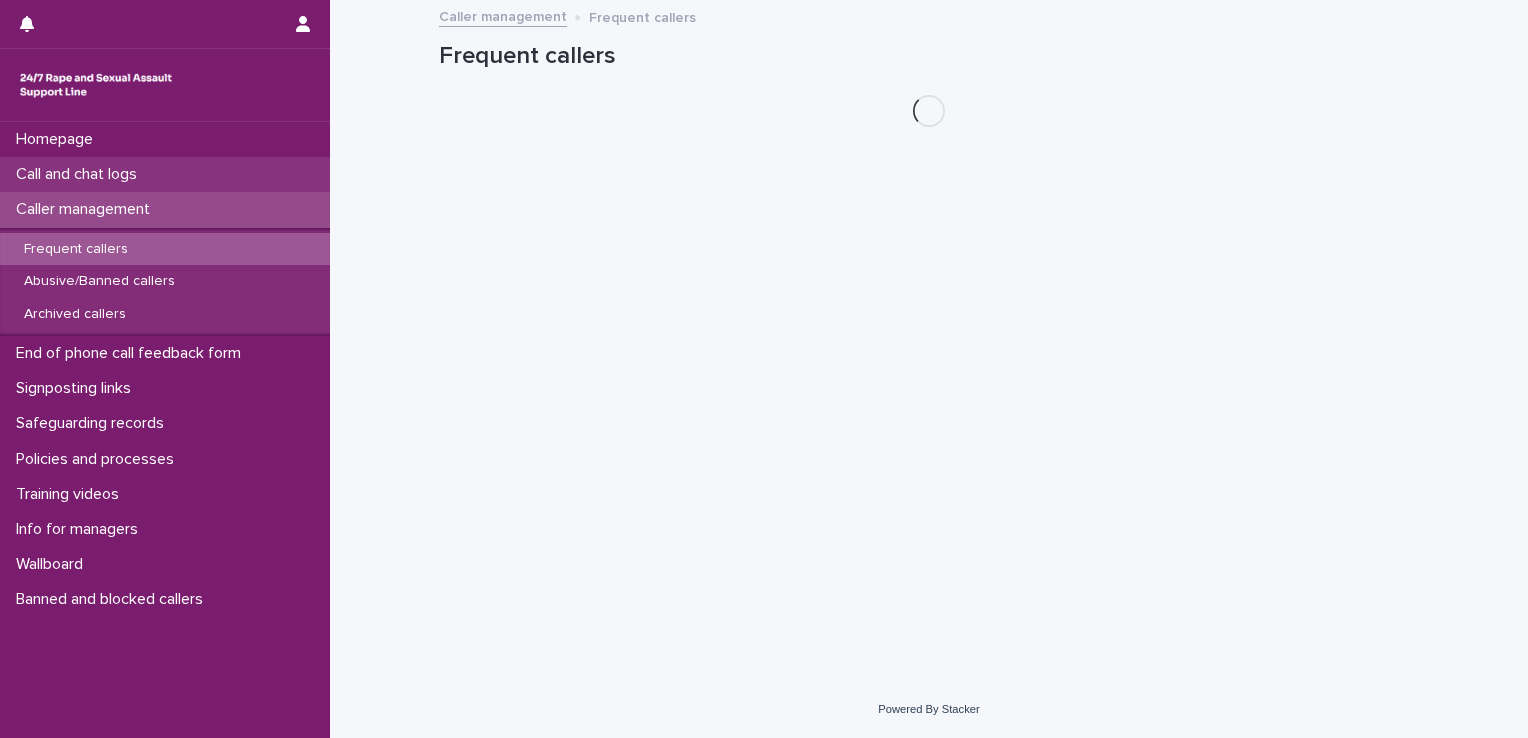 click on "Call and chat logs" at bounding box center [165, 174] 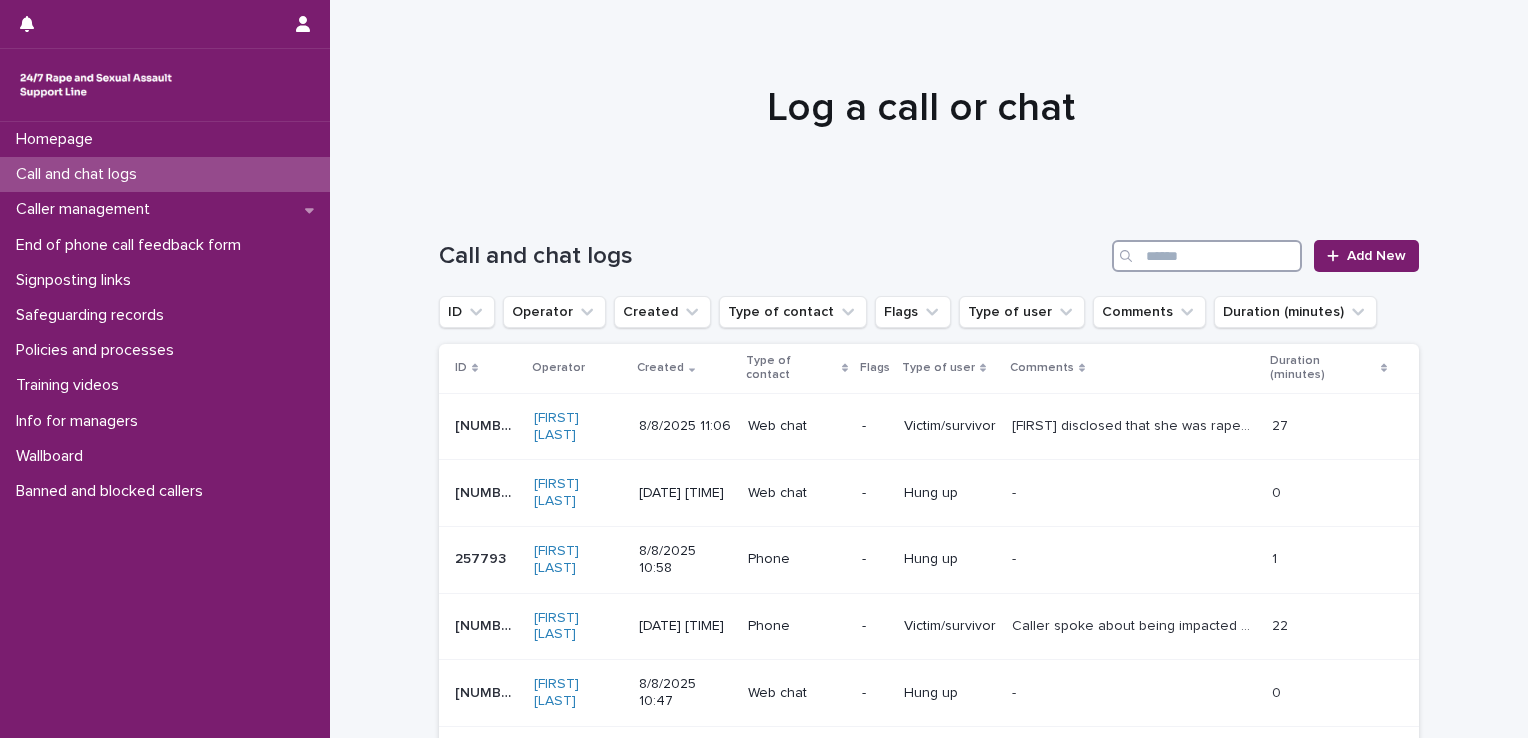 click at bounding box center (1207, 256) 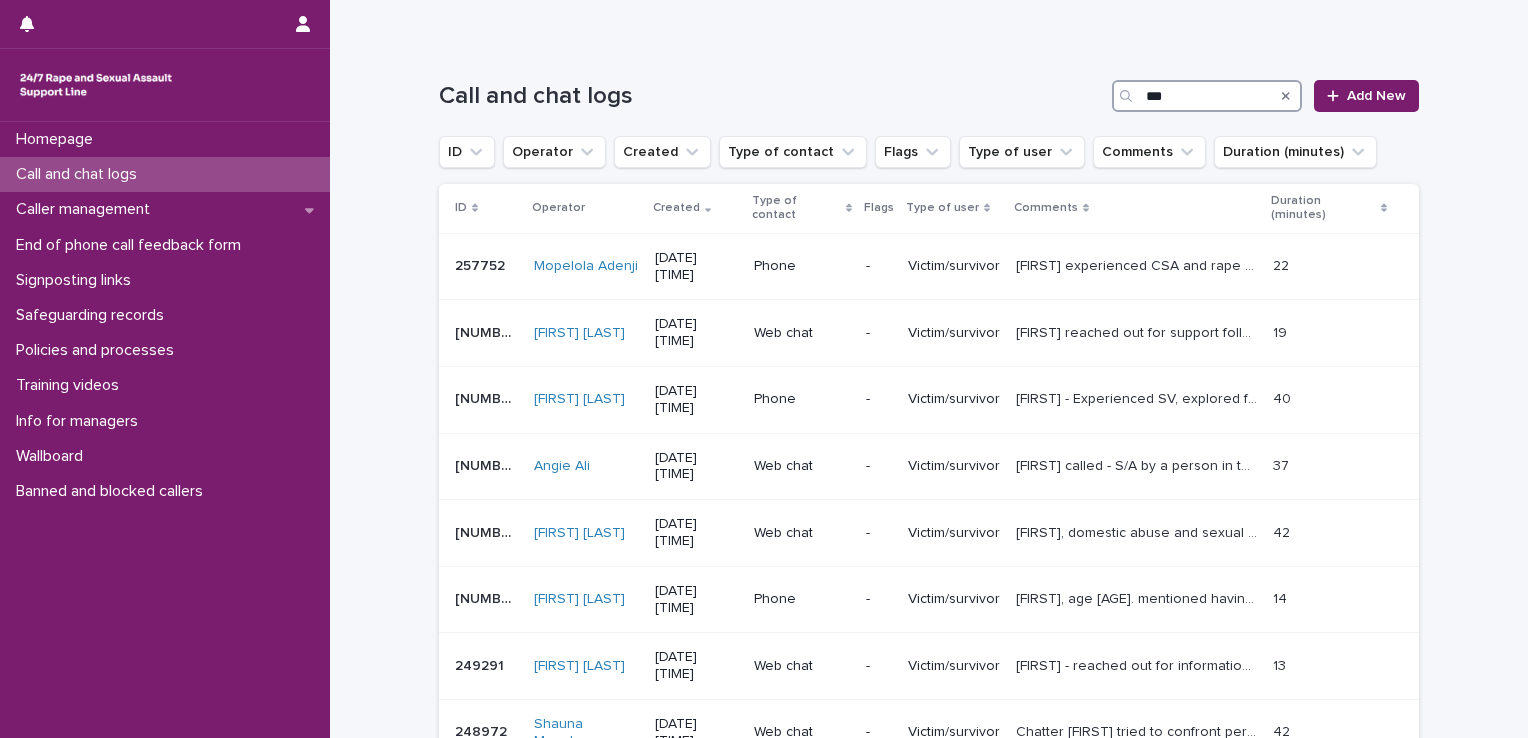 scroll, scrollTop: 163, scrollLeft: 0, axis: vertical 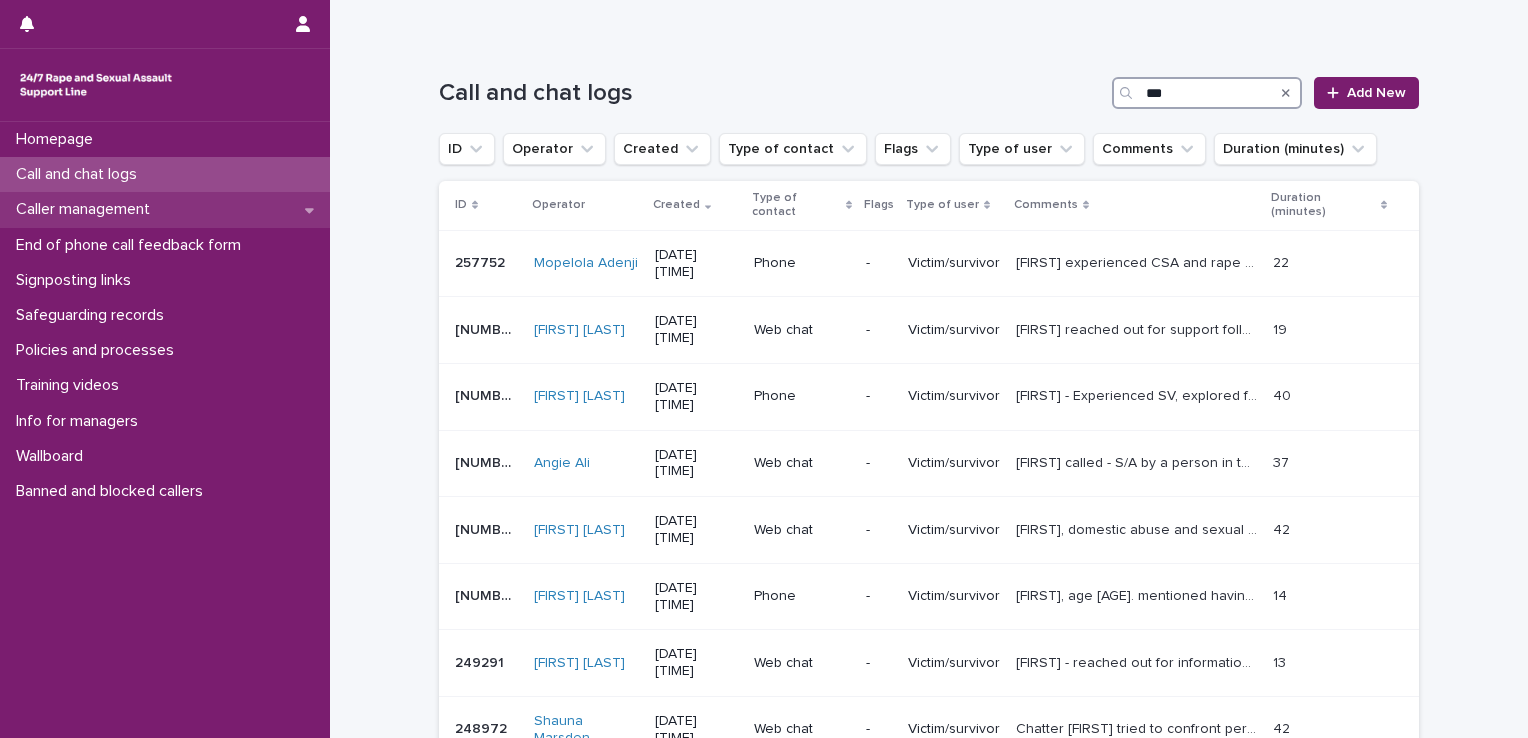 type on "***" 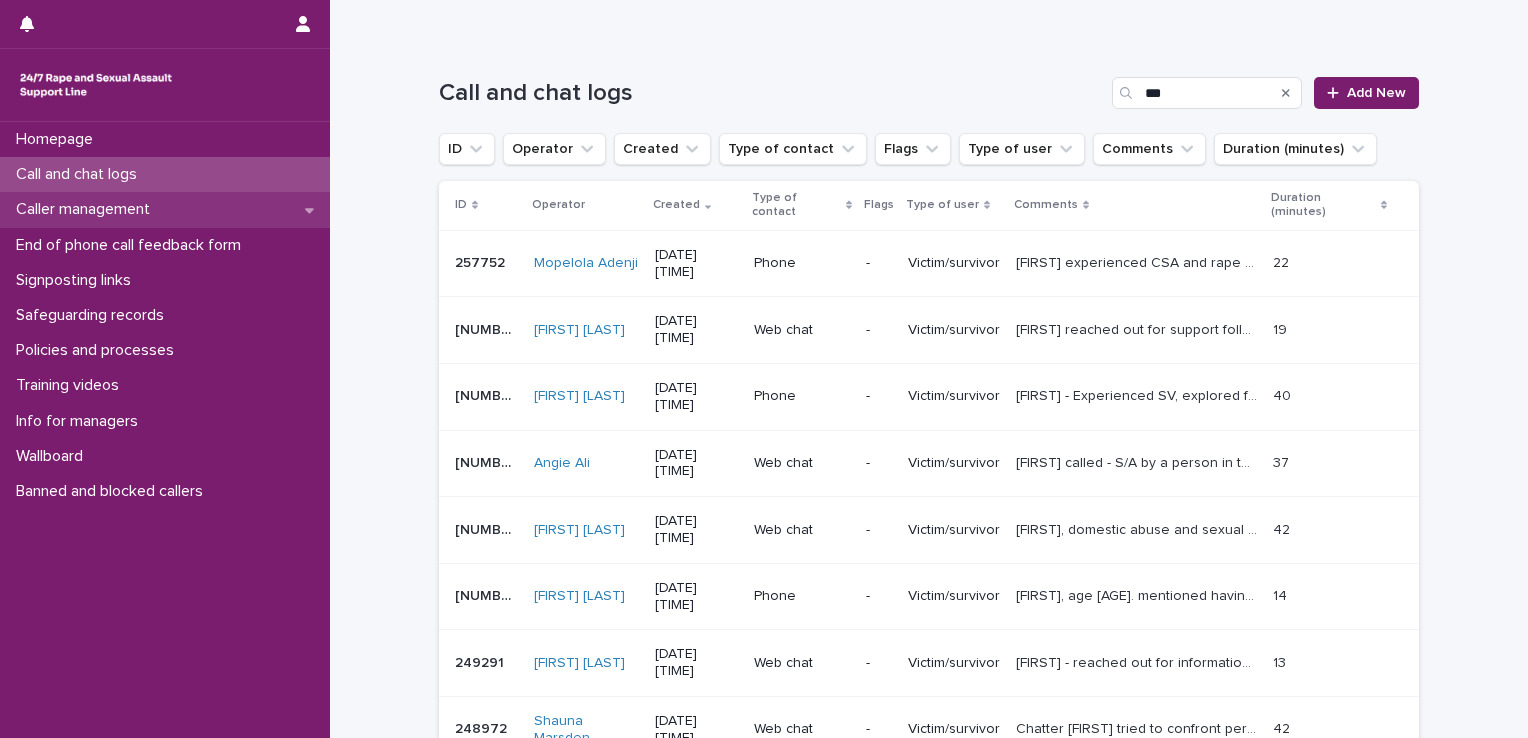 click on "Caller management" at bounding box center [87, 209] 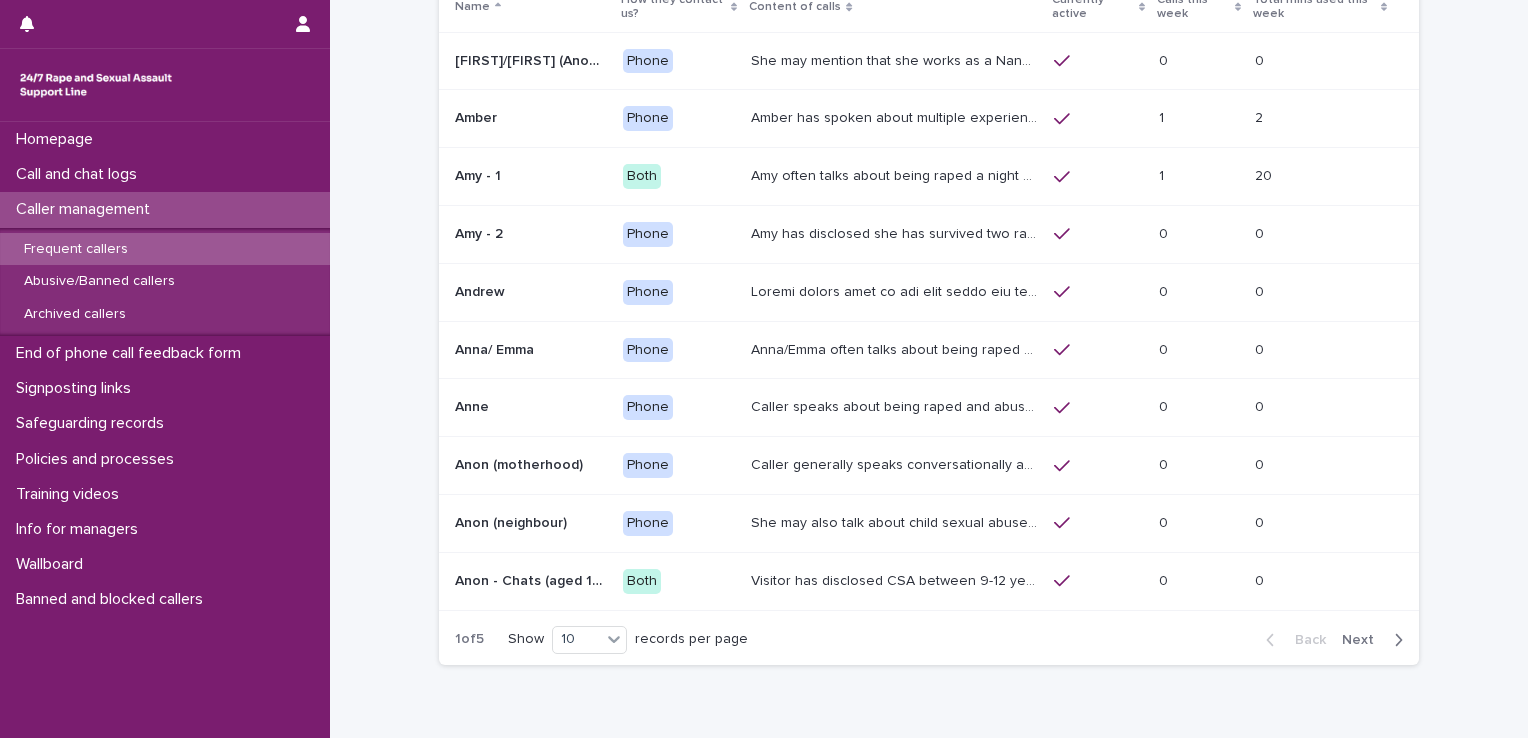 scroll, scrollTop: 0, scrollLeft: 0, axis: both 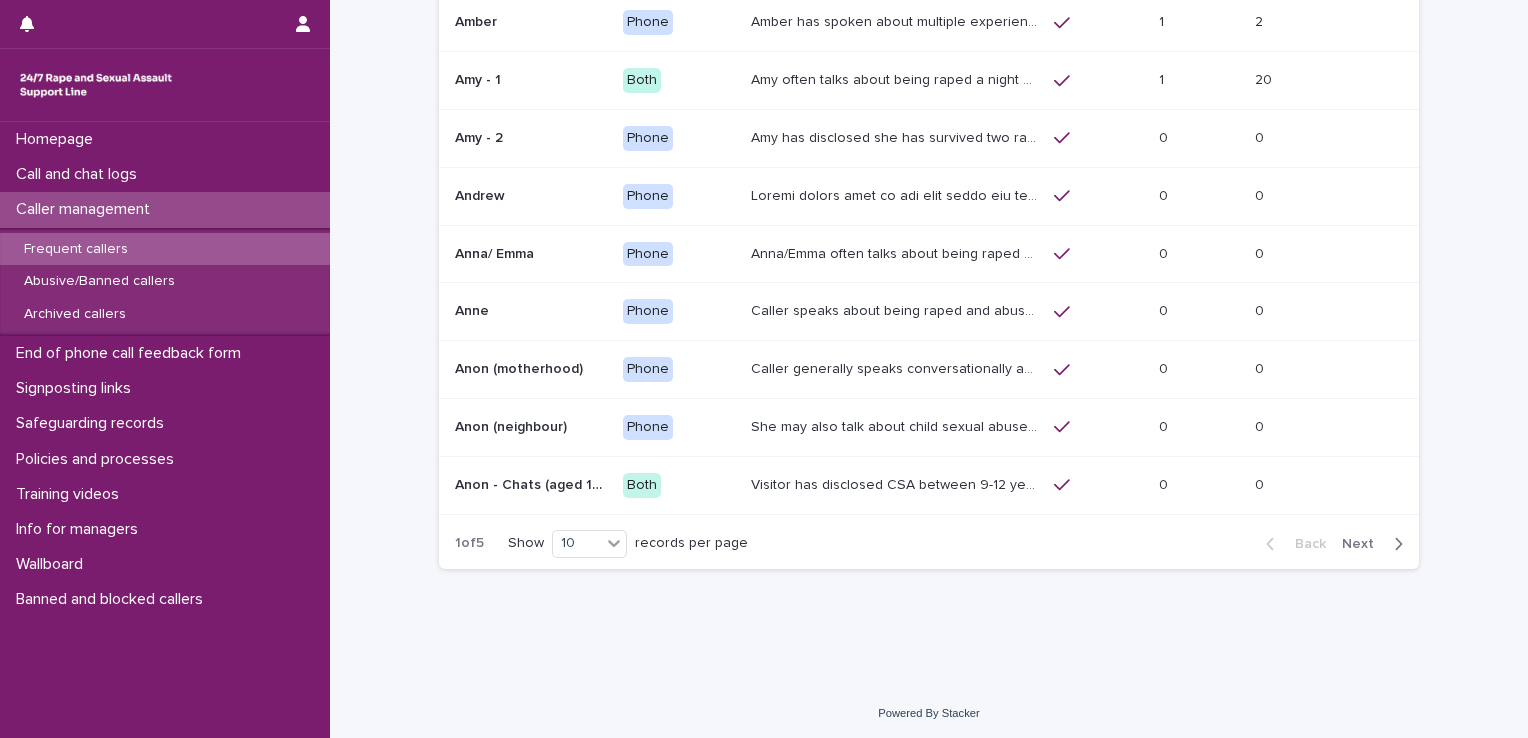 click on "Next" at bounding box center [1364, 544] 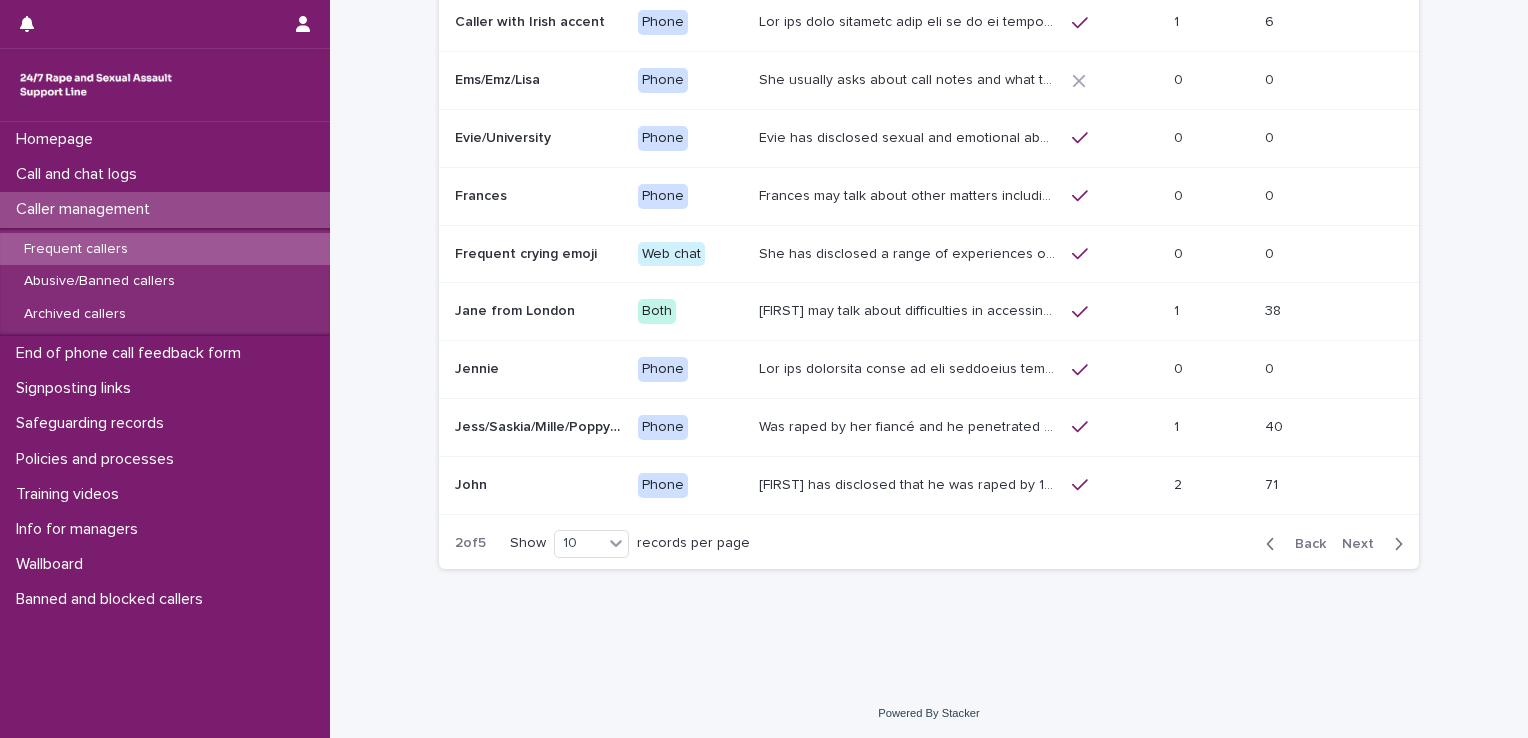 click on "Next" at bounding box center (1364, 544) 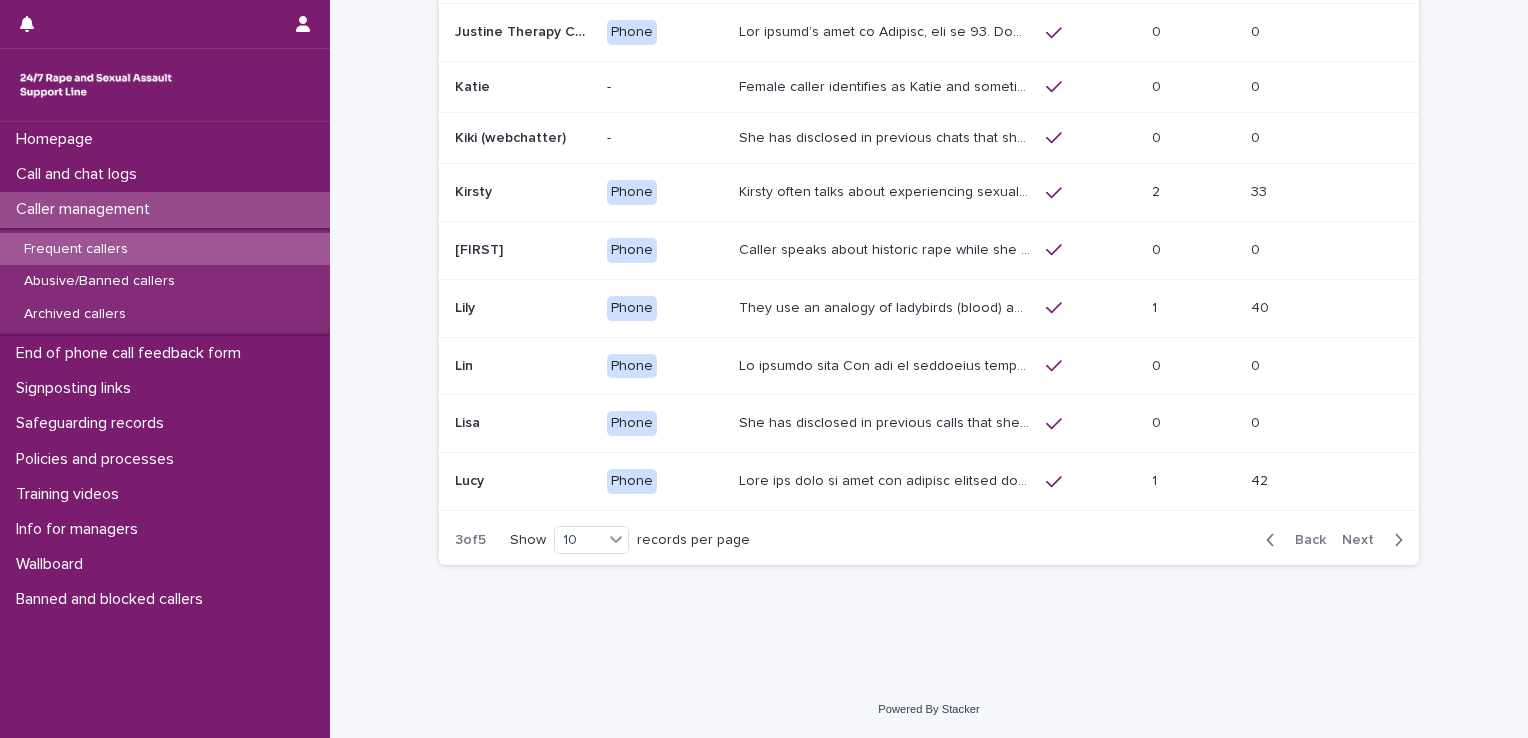 scroll, scrollTop: 245, scrollLeft: 0, axis: vertical 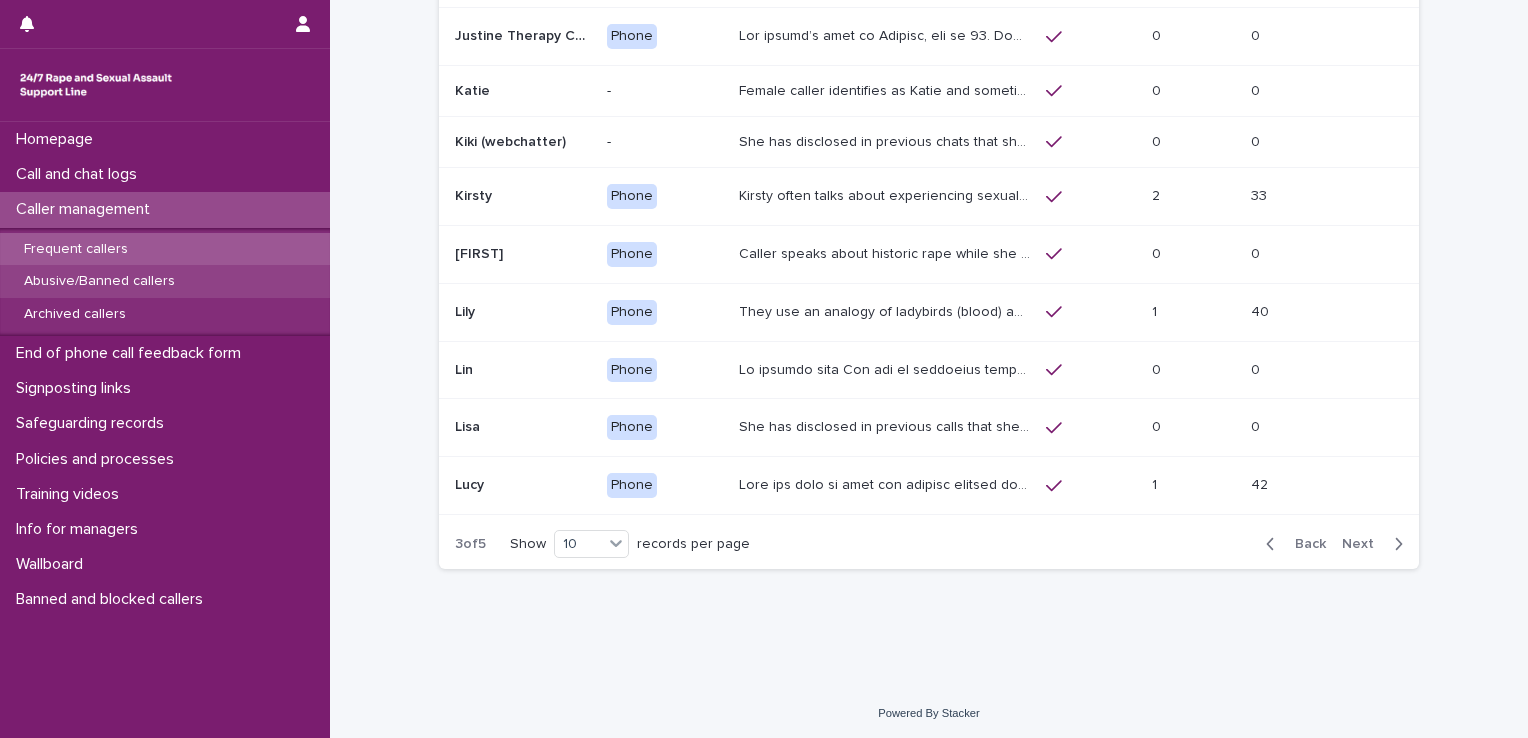 click on "Abusive/Banned callers" at bounding box center (165, 281) 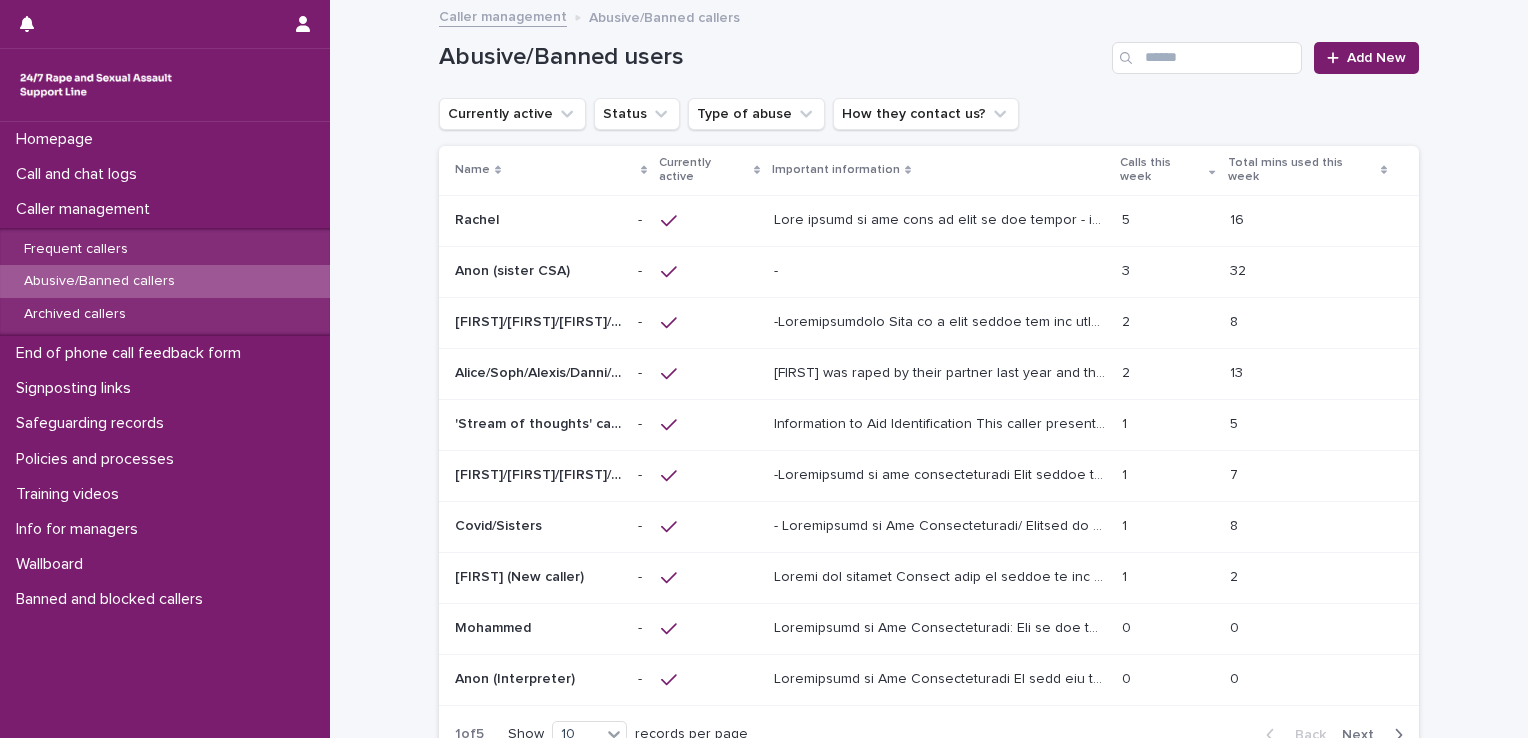 scroll, scrollTop: 176, scrollLeft: 0, axis: vertical 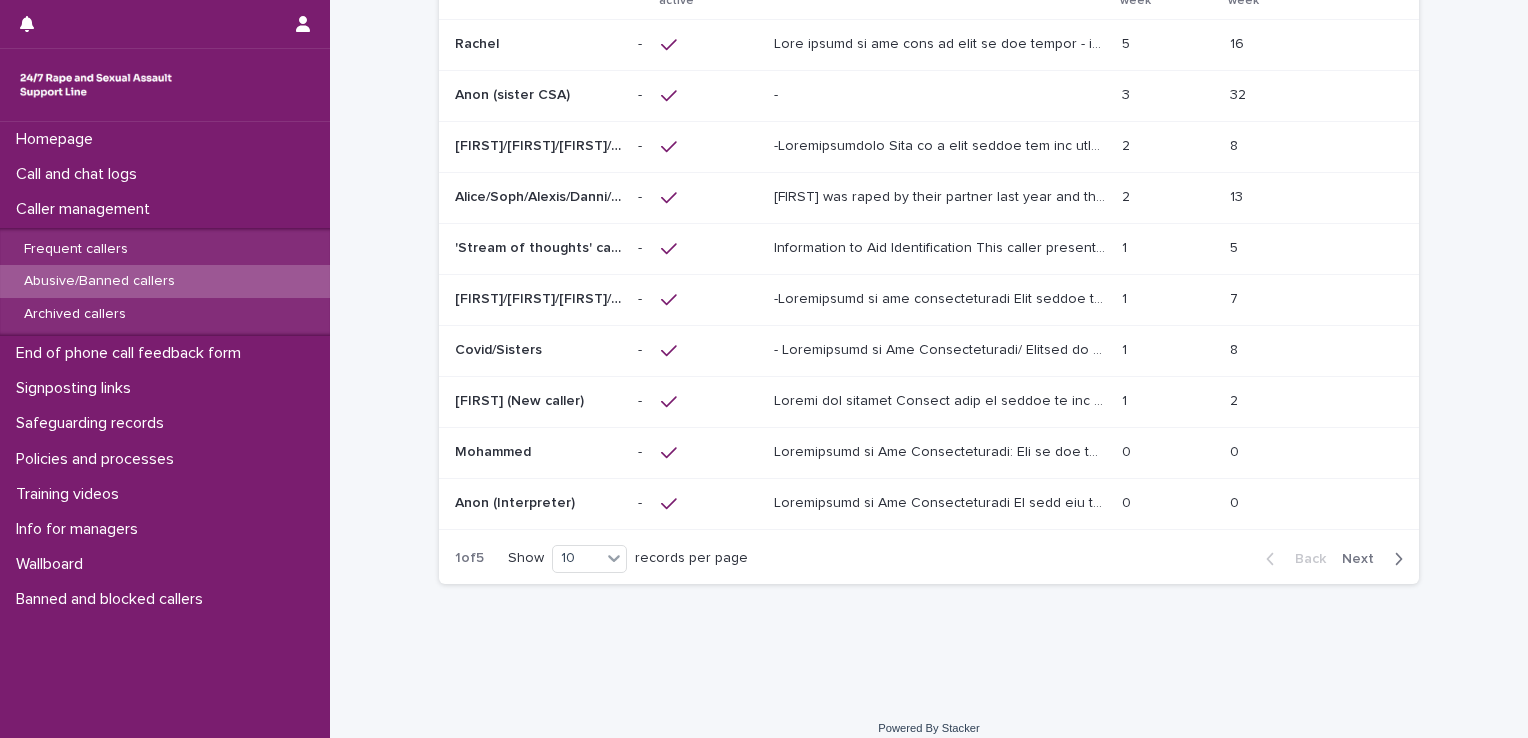 click on "Next" at bounding box center (1364, 559) 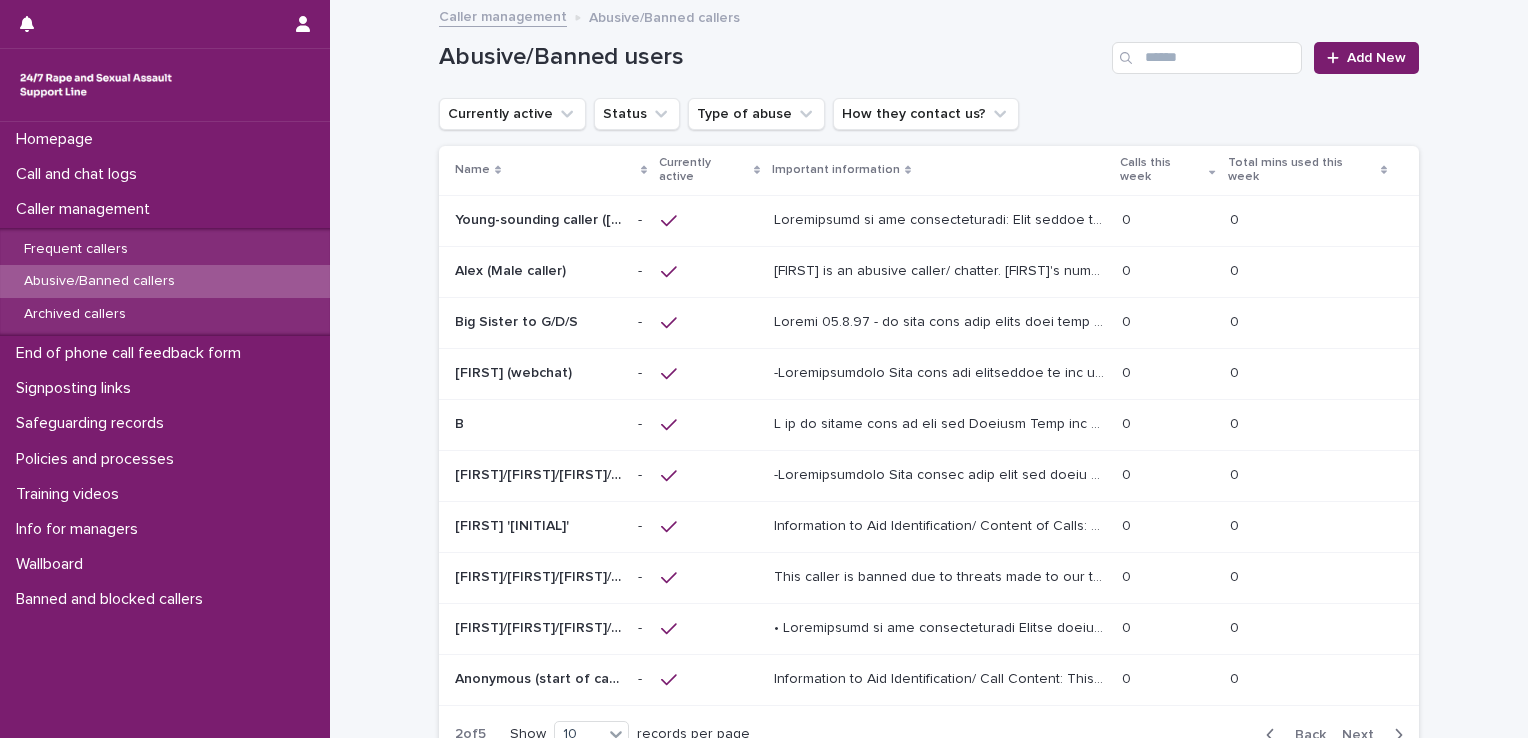scroll, scrollTop: 176, scrollLeft: 0, axis: vertical 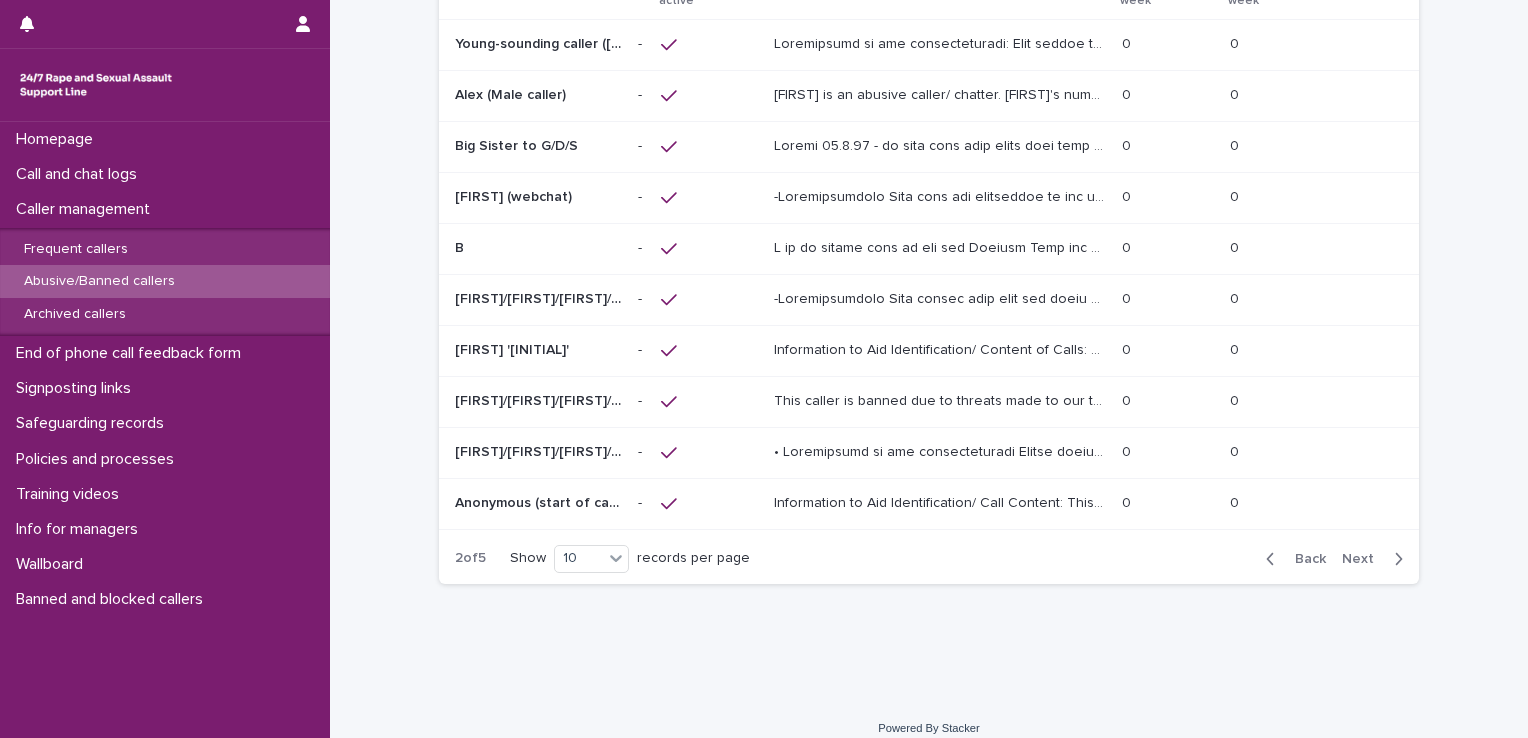 click on "Next" at bounding box center (1364, 559) 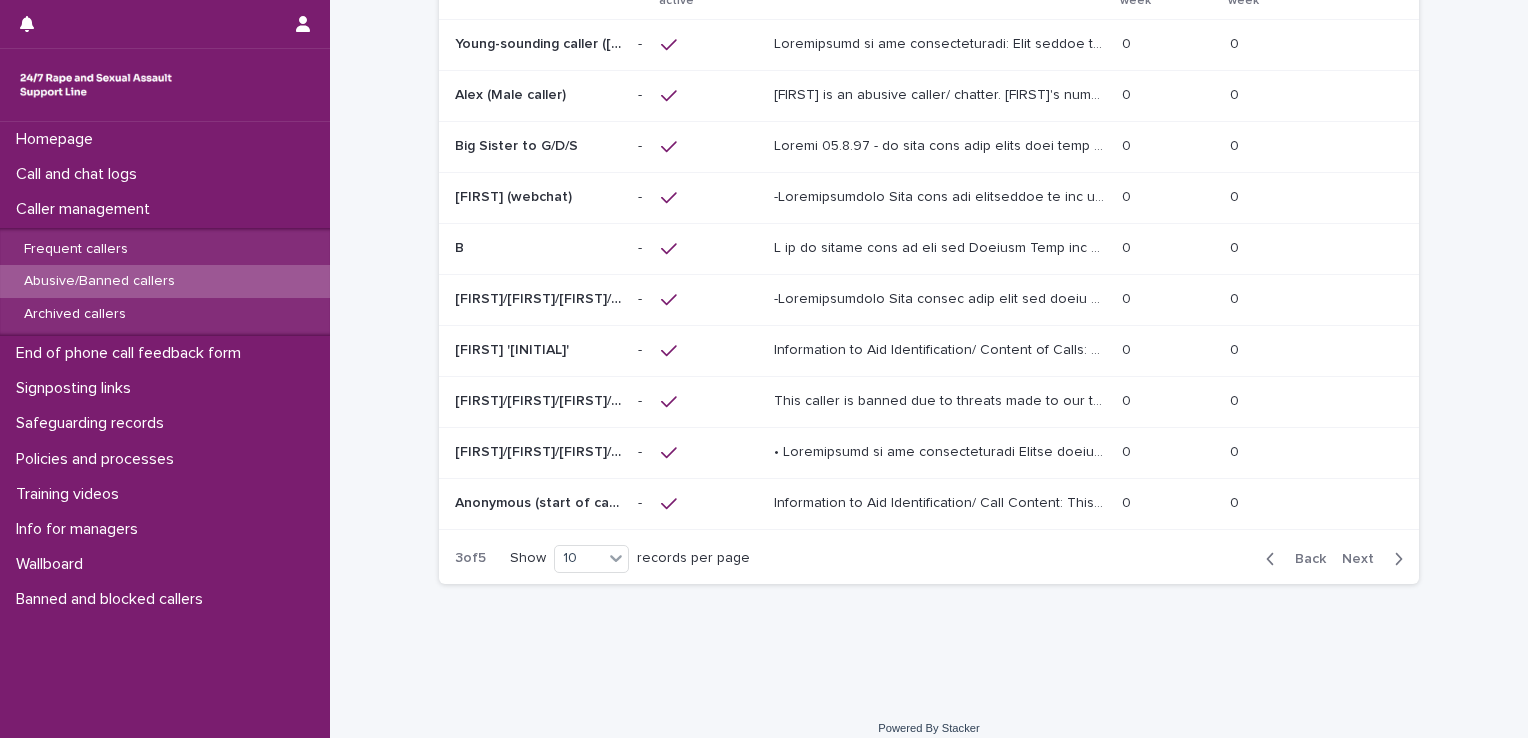 scroll, scrollTop: 174, scrollLeft: 0, axis: vertical 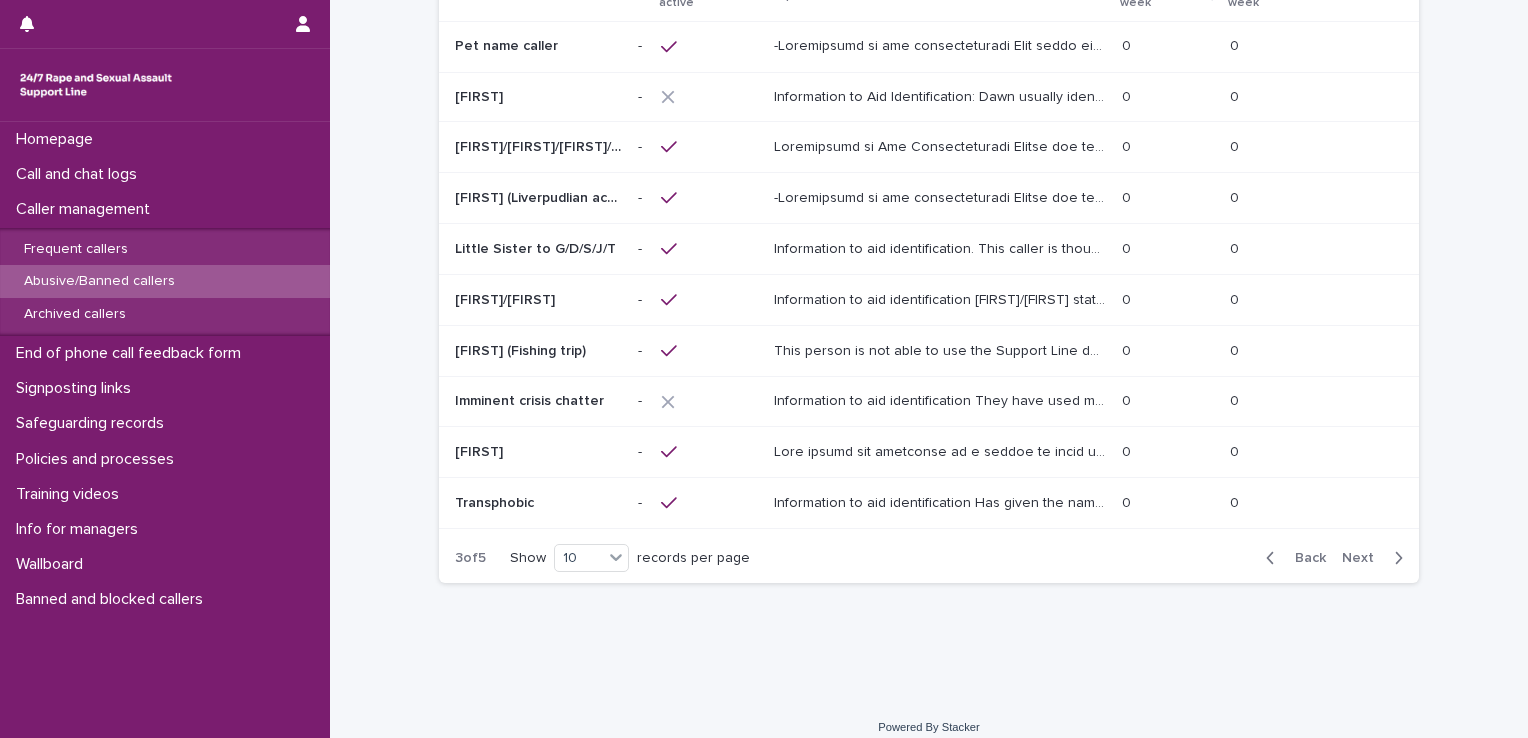 click on "Next" at bounding box center (1364, 558) 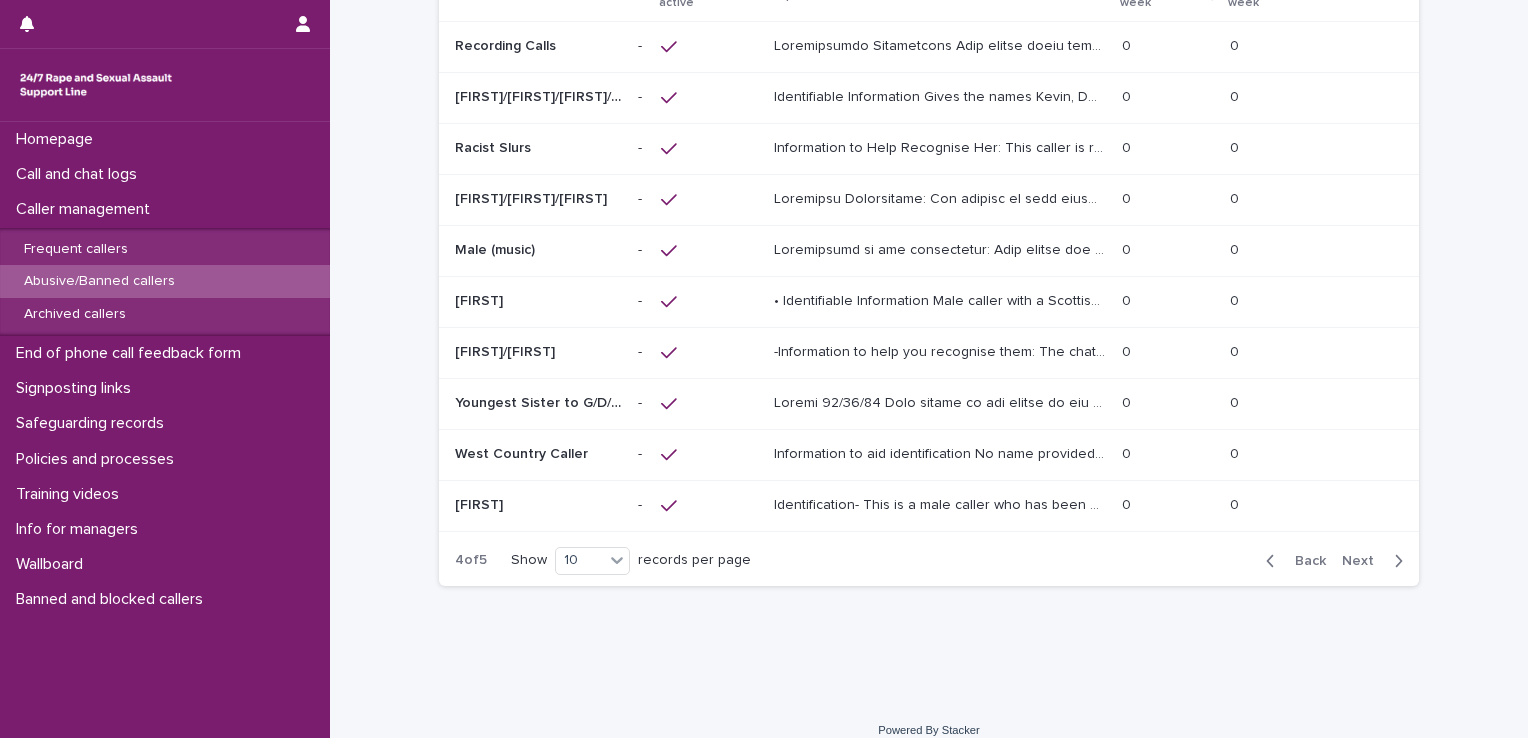 scroll, scrollTop: 176, scrollLeft: 0, axis: vertical 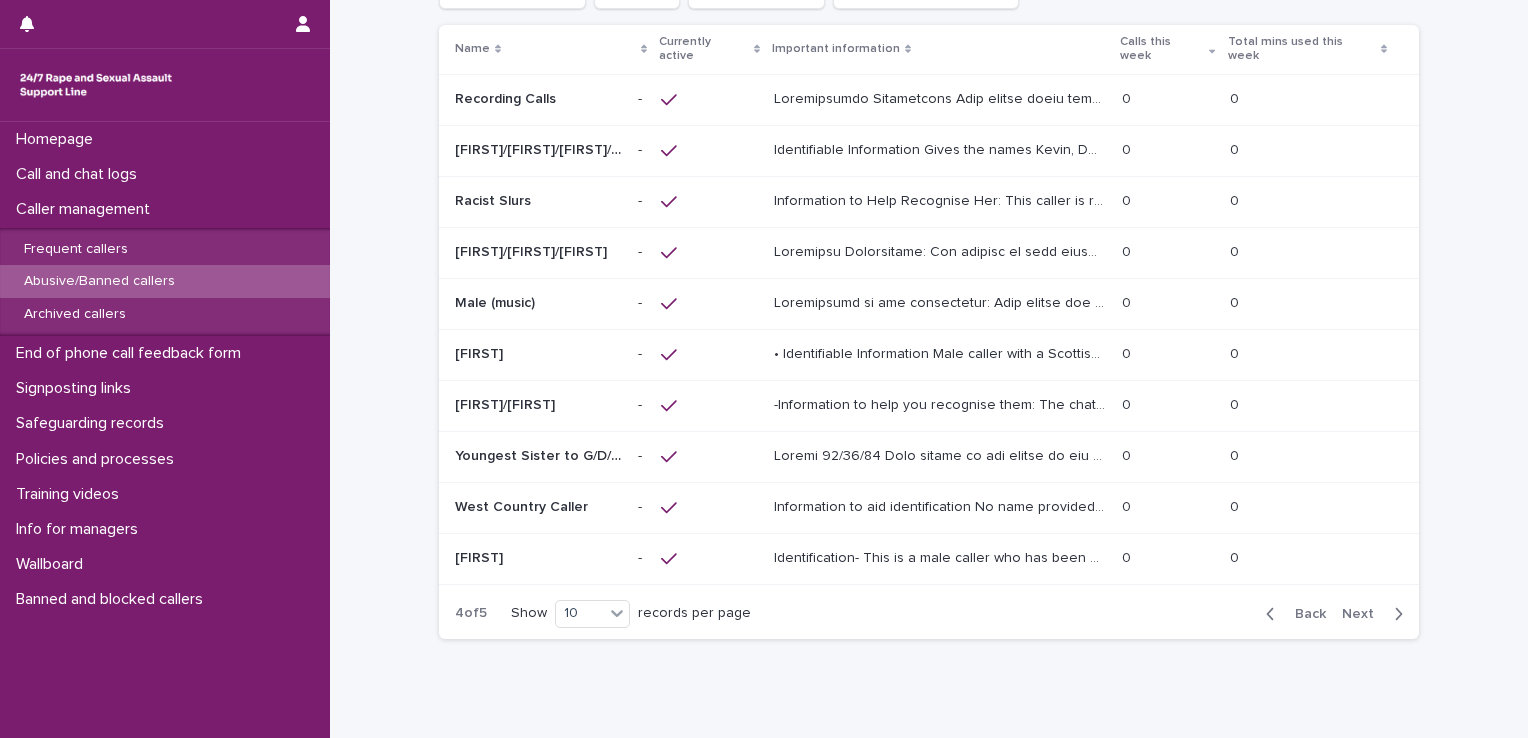 click on "Identification-
This is a male caller who has been abusive to members of the team by using the service for sexual gratification. He sometimes doesn’t give a name but has once given the name ‘[FIRST]’.  He sometimes sounds shaky on the phone.
Content of call-
He has mentioned that he has mental health issues, hears voices and is addicted to cocaine, and this makes him masturbate on the phone while listening to female voices. He has called this his ‘sexual secret’ on previous calls.
-Signposting
This person is abusive. No signposting is necessary" at bounding box center [942, 556] 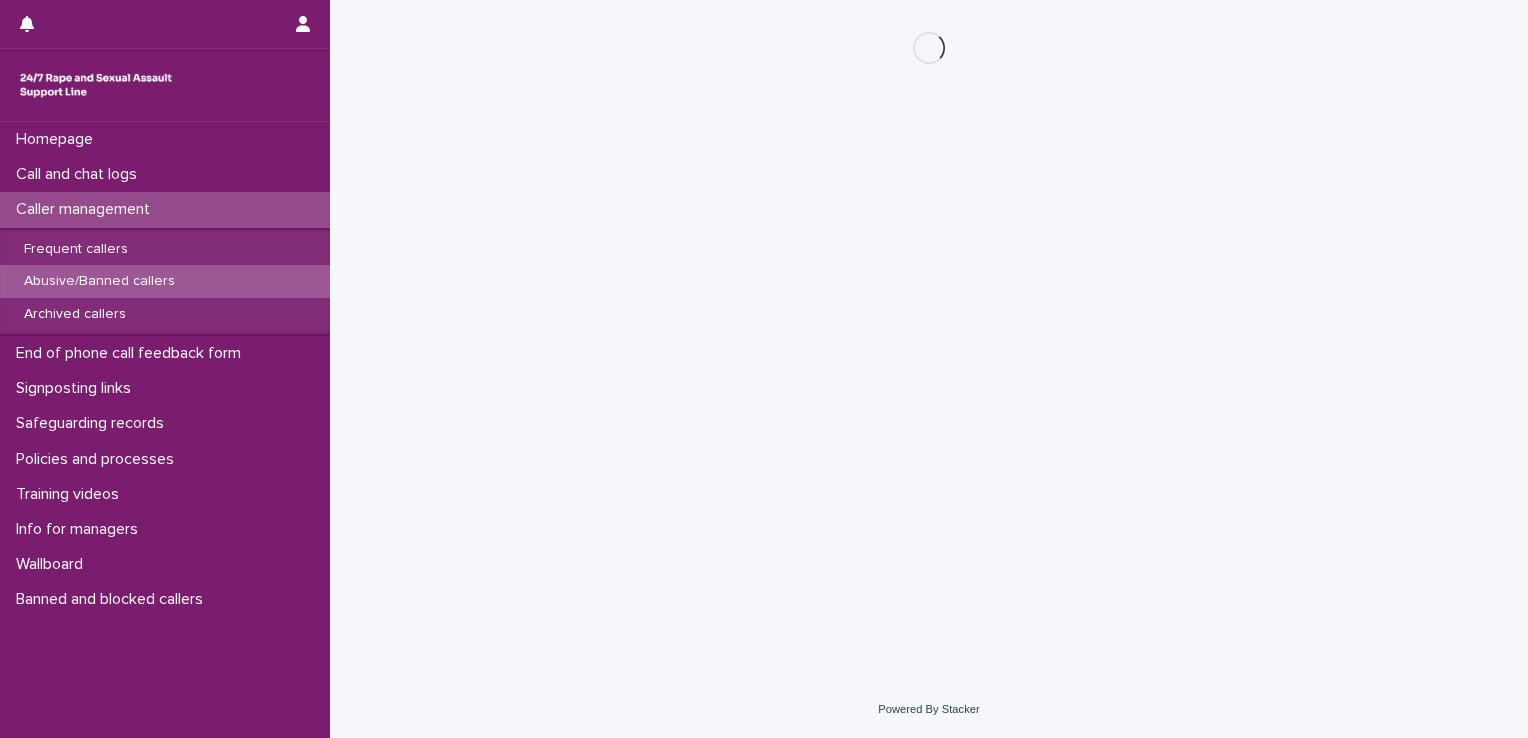 scroll, scrollTop: 0, scrollLeft: 0, axis: both 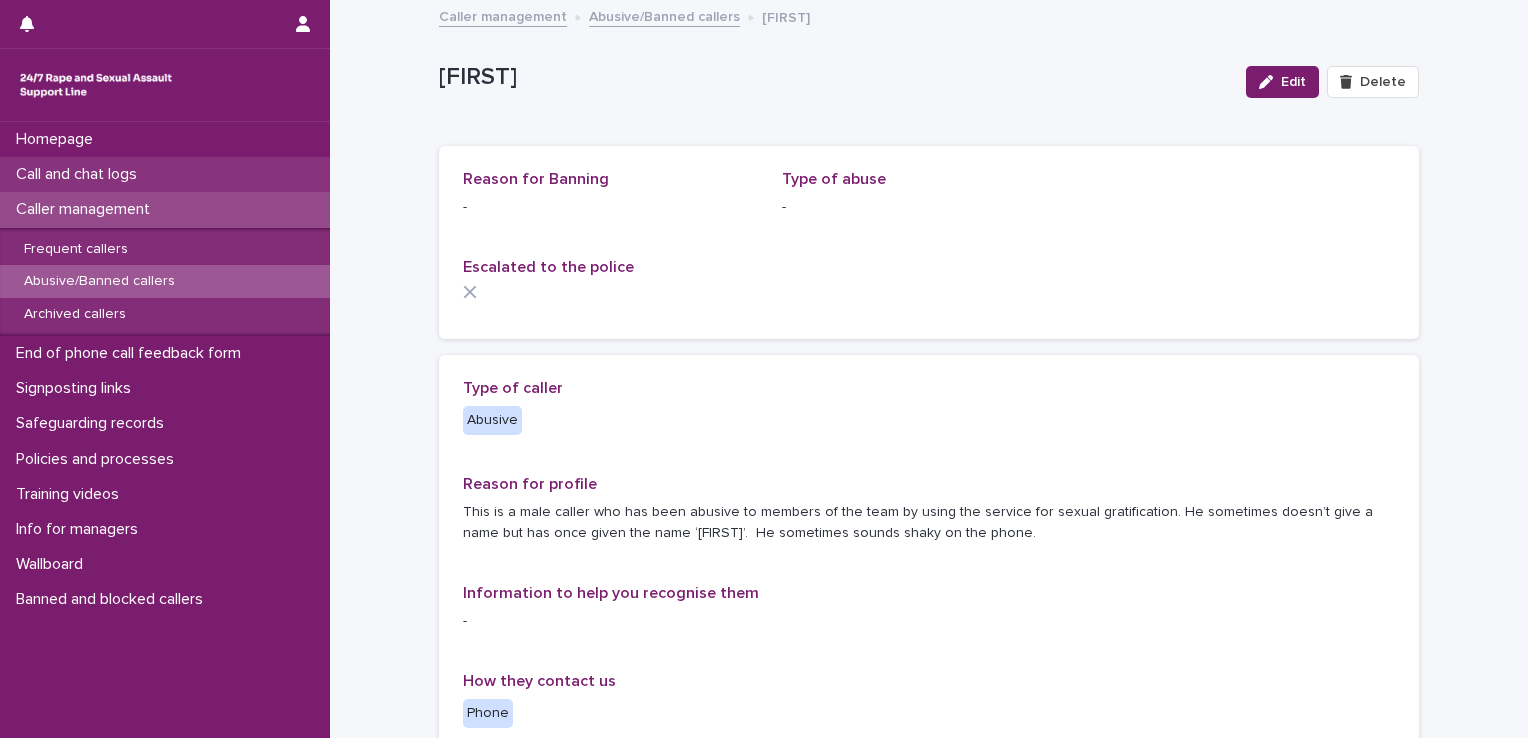 click on "Call and chat logs" at bounding box center (80, 174) 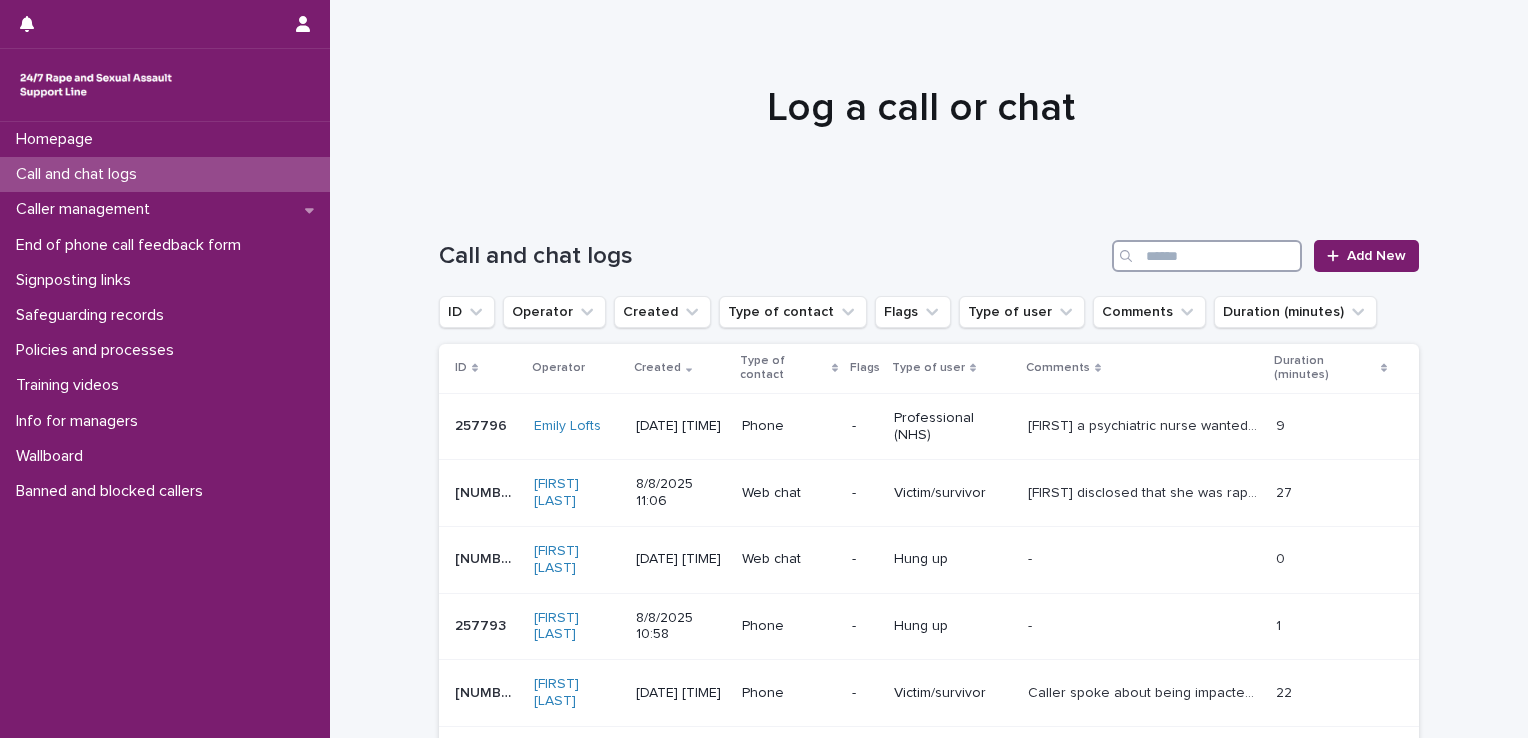 click at bounding box center [1207, 256] 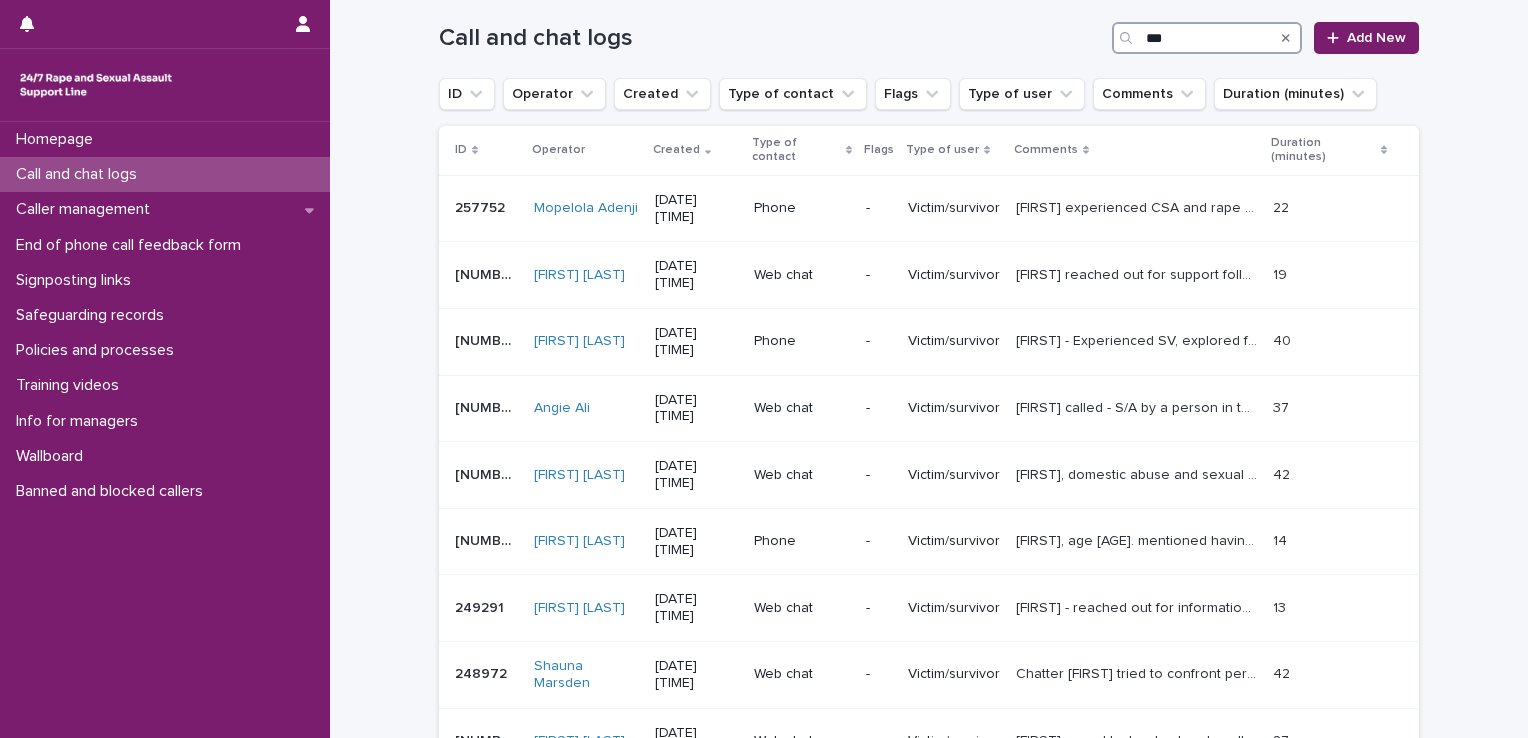 scroll, scrollTop: 236, scrollLeft: 0, axis: vertical 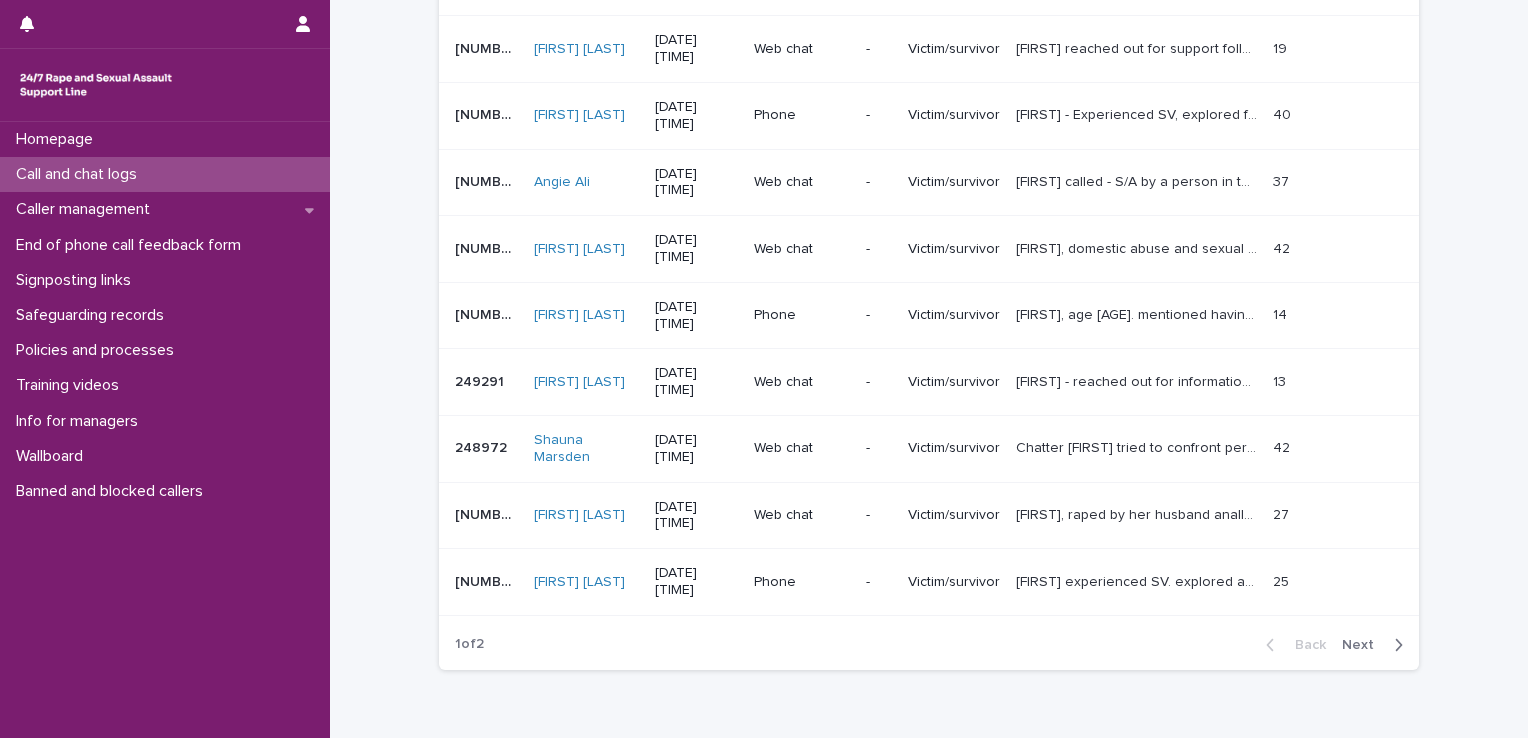 type on "***" 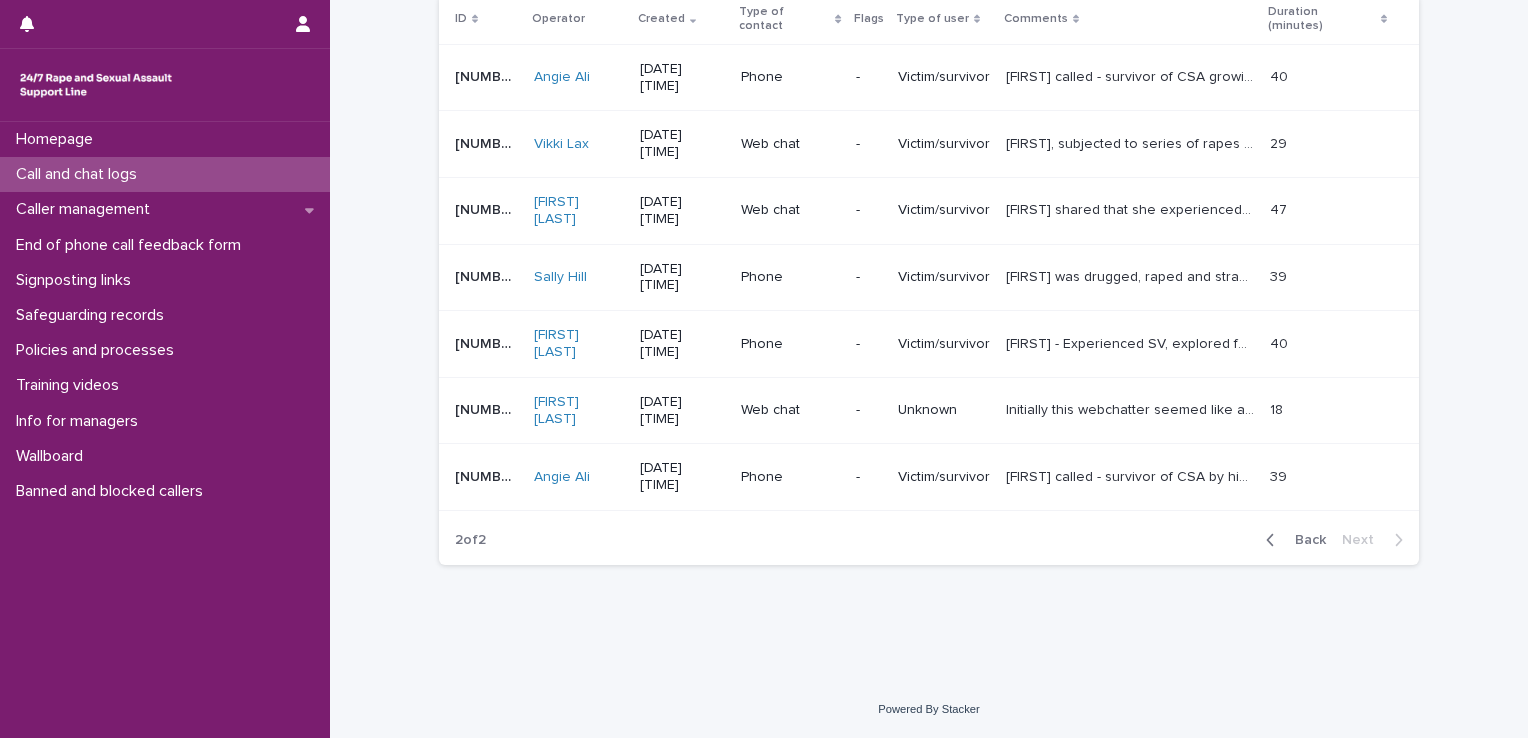 scroll, scrollTop: 262, scrollLeft: 0, axis: vertical 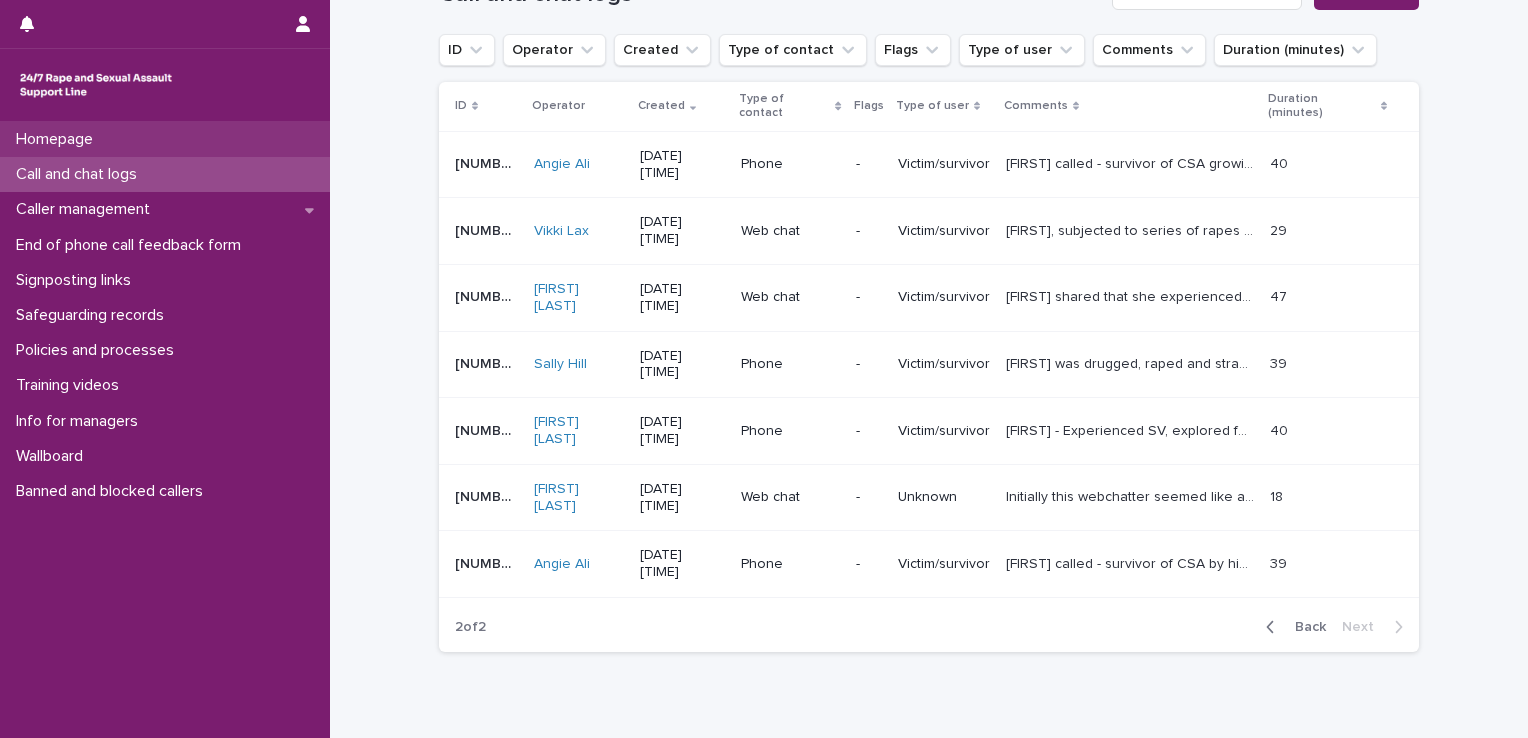 click on "Homepage" at bounding box center (165, 139) 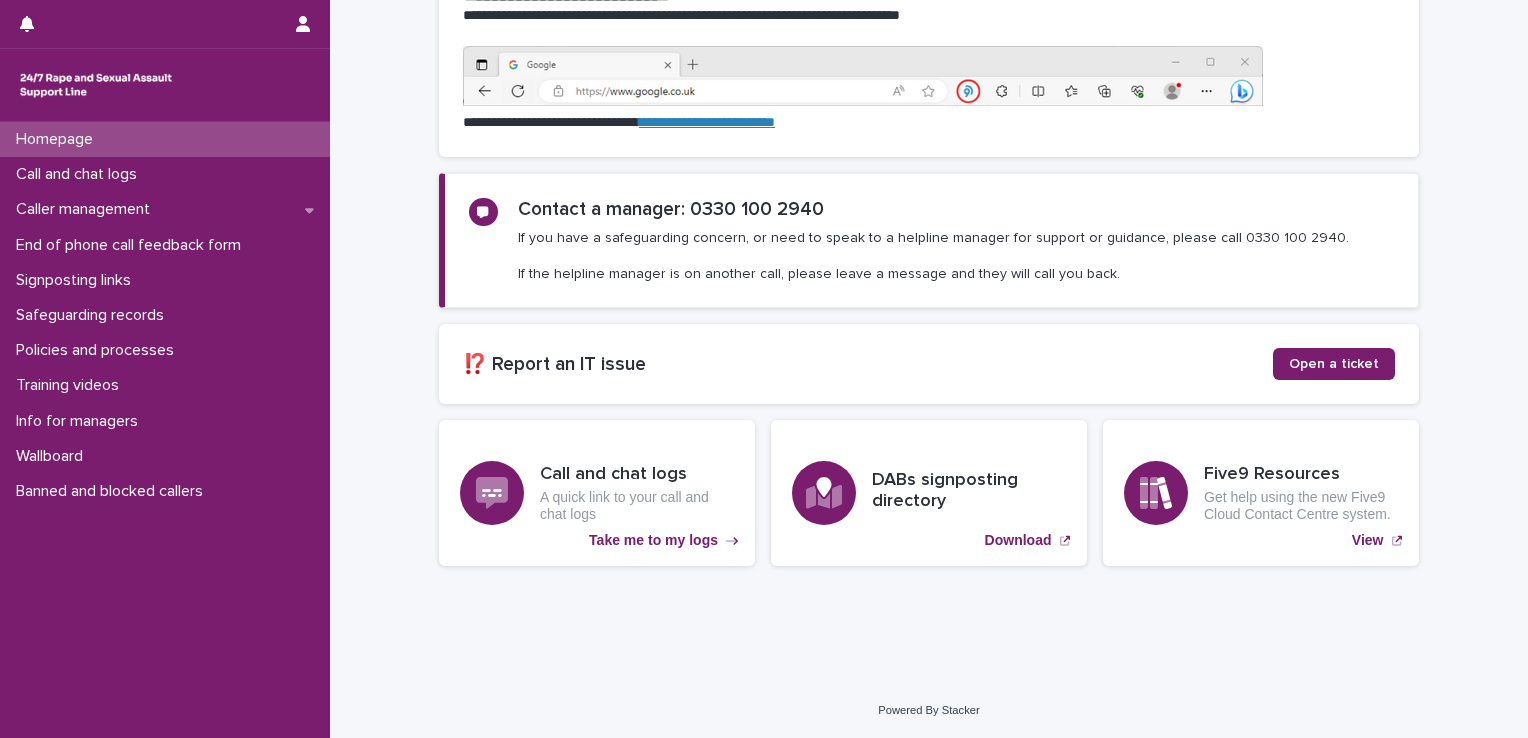 scroll, scrollTop: 0, scrollLeft: 0, axis: both 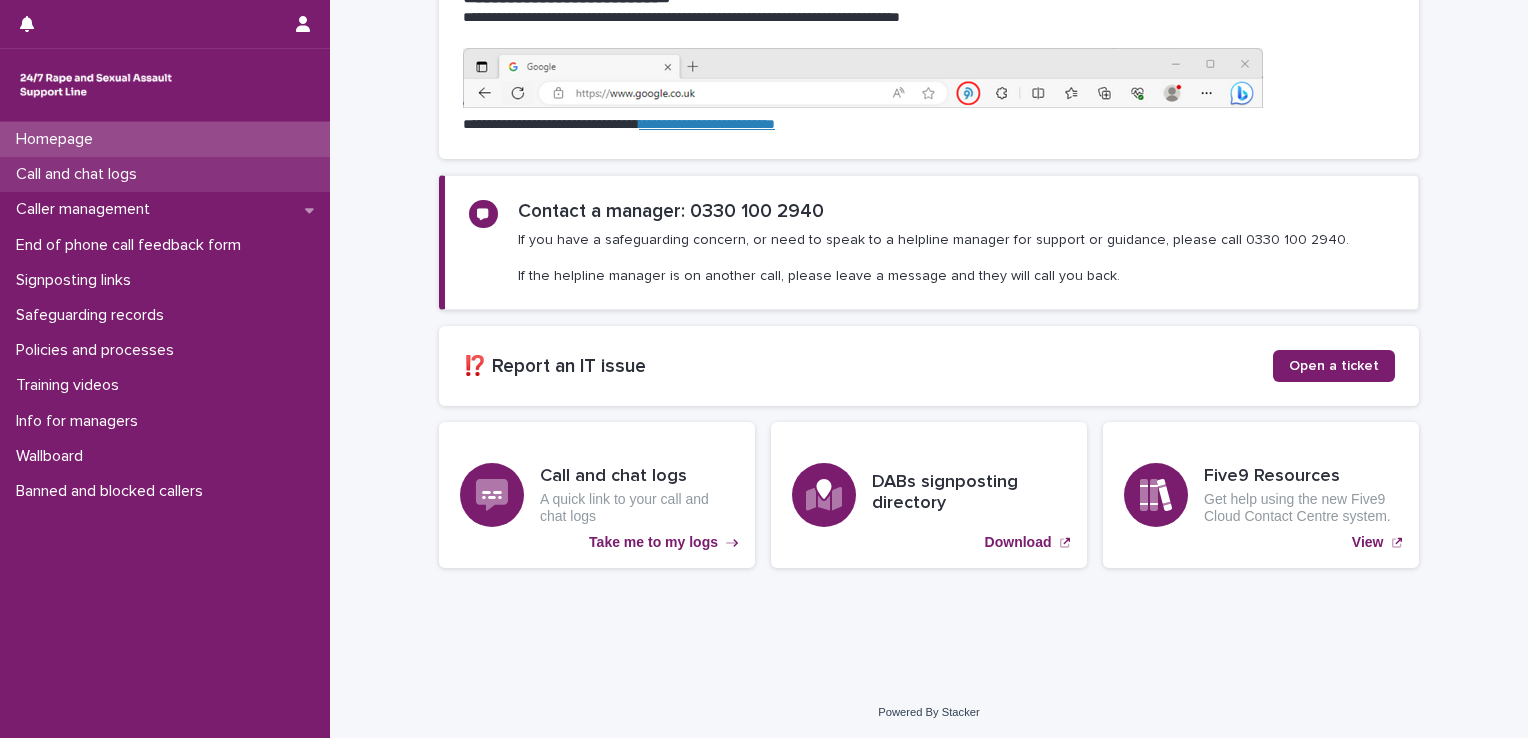 click on "Call and chat logs" at bounding box center (80, 174) 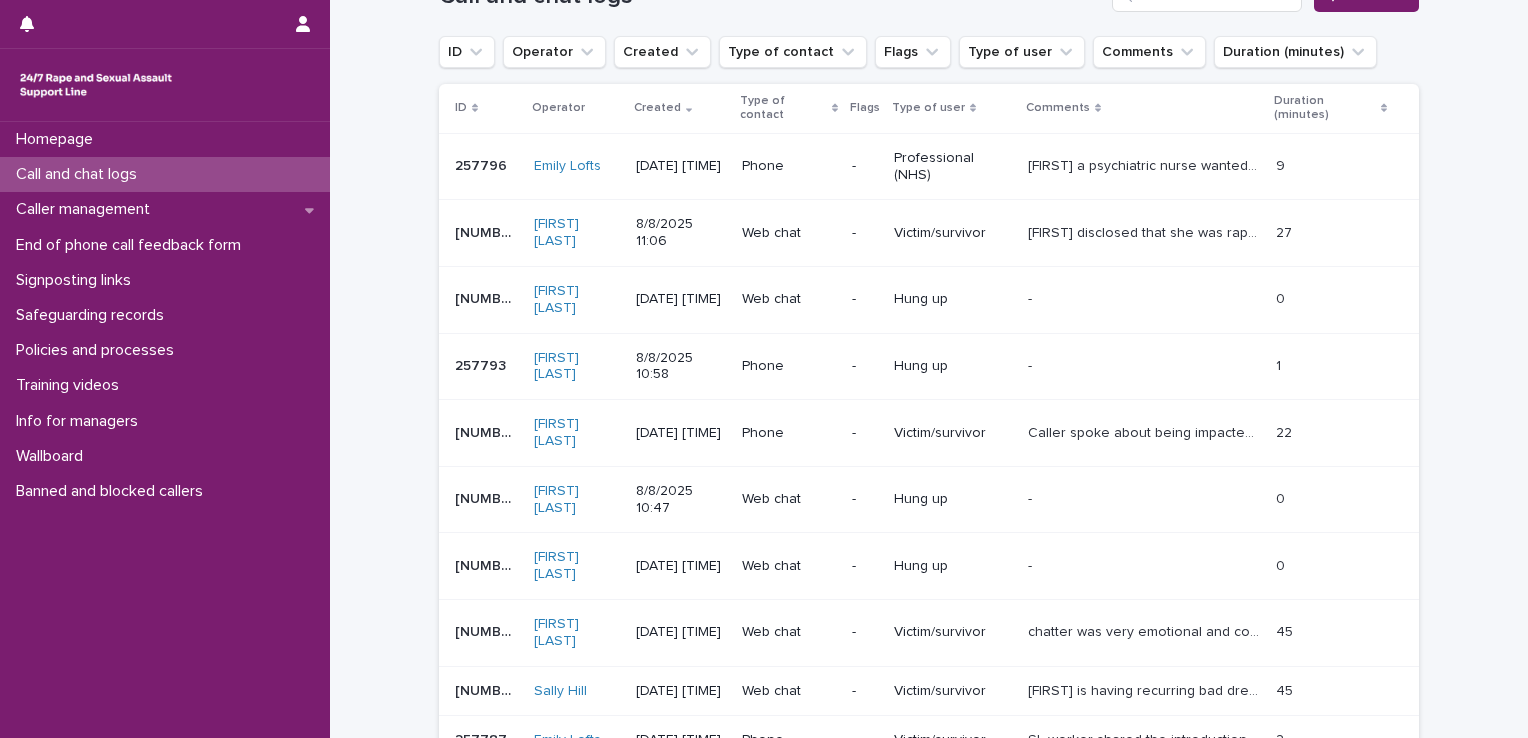scroll, scrollTop: 0, scrollLeft: 0, axis: both 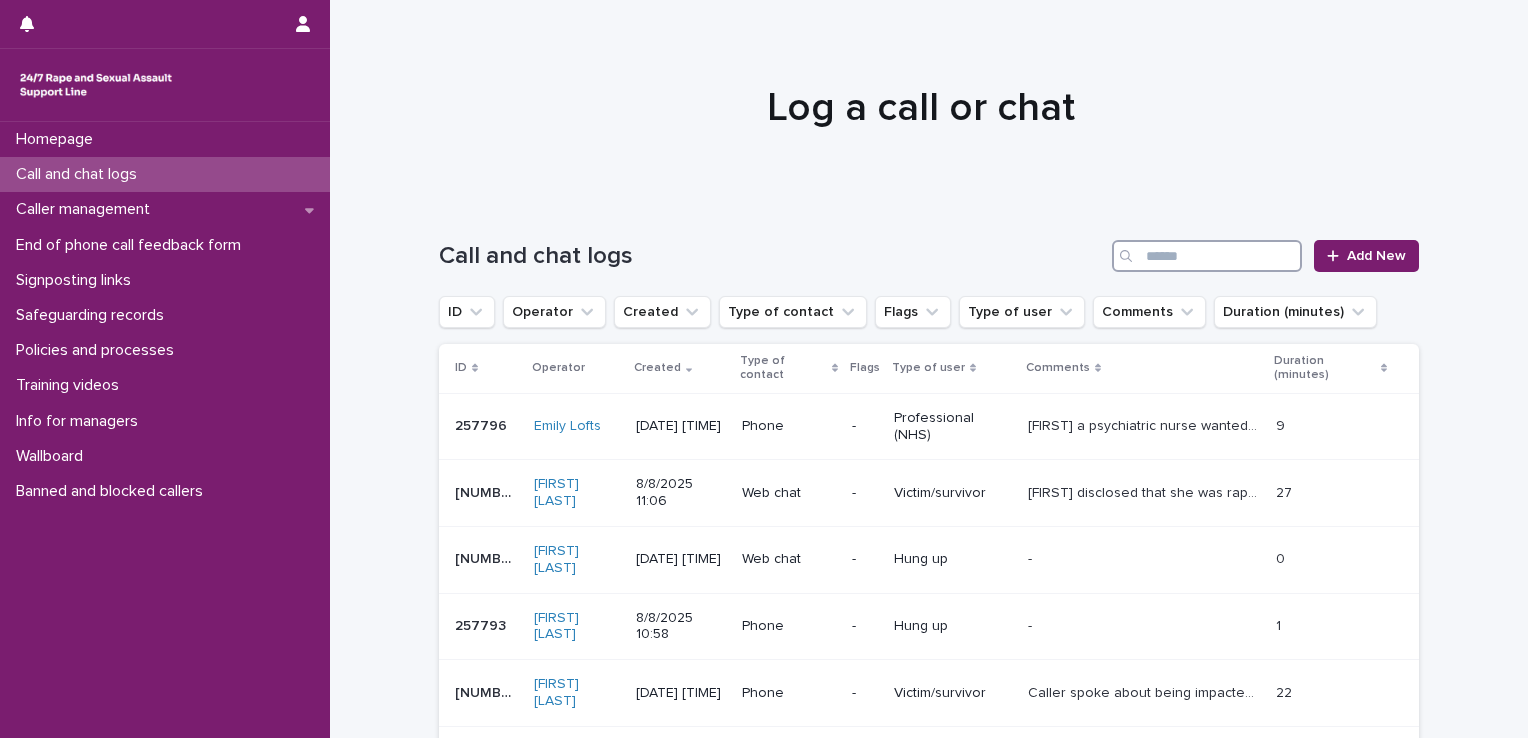 click at bounding box center [1207, 256] 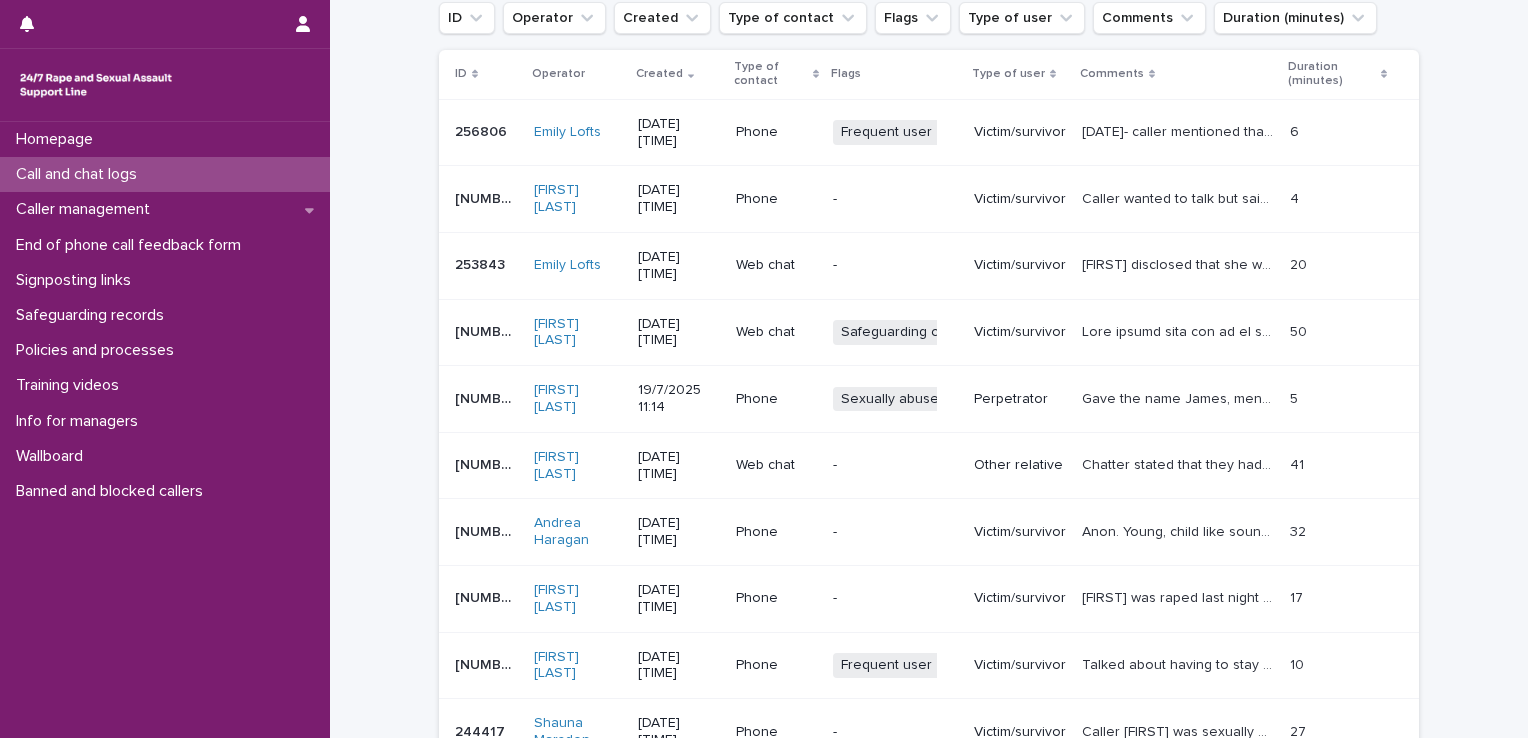 scroll, scrollTop: 303, scrollLeft: 0, axis: vertical 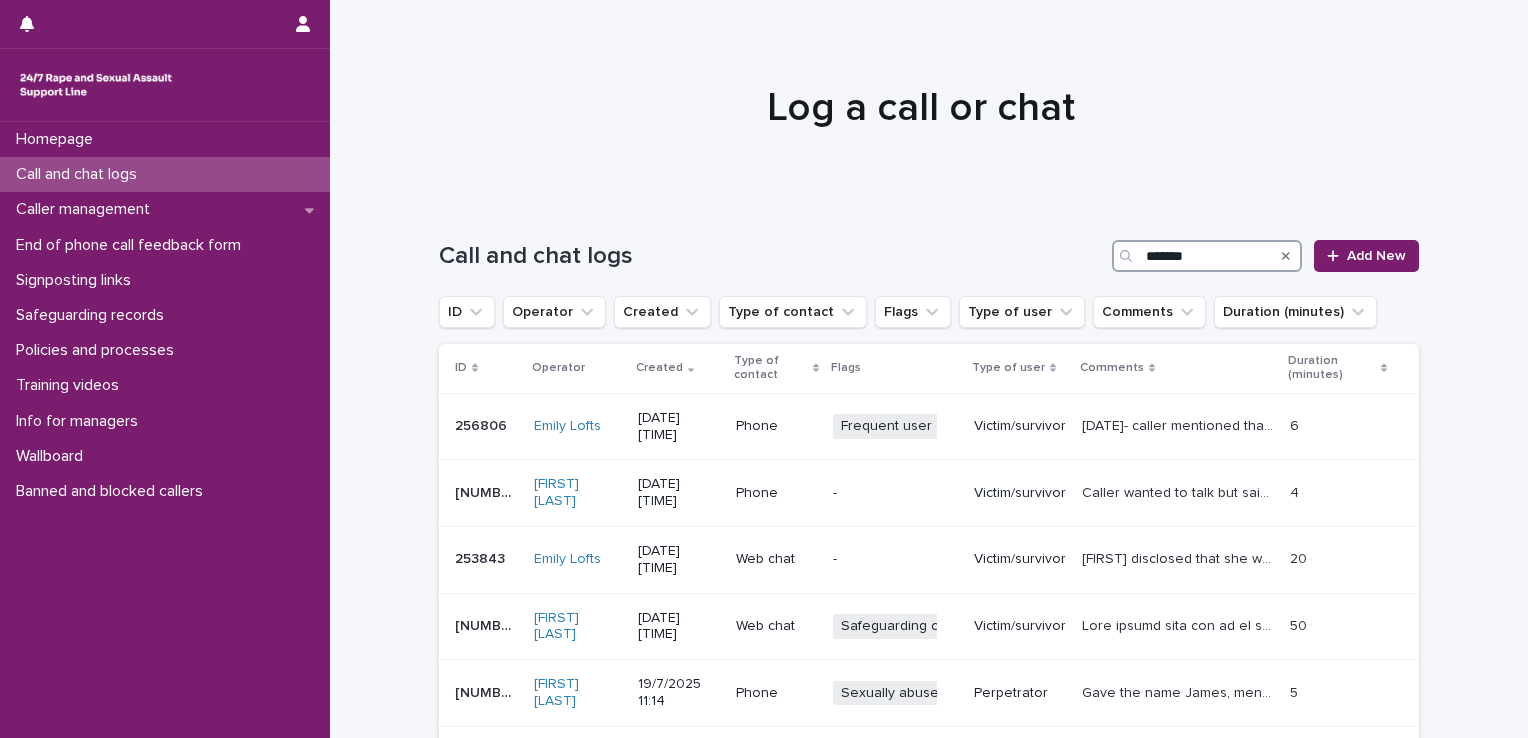 type on "*******" 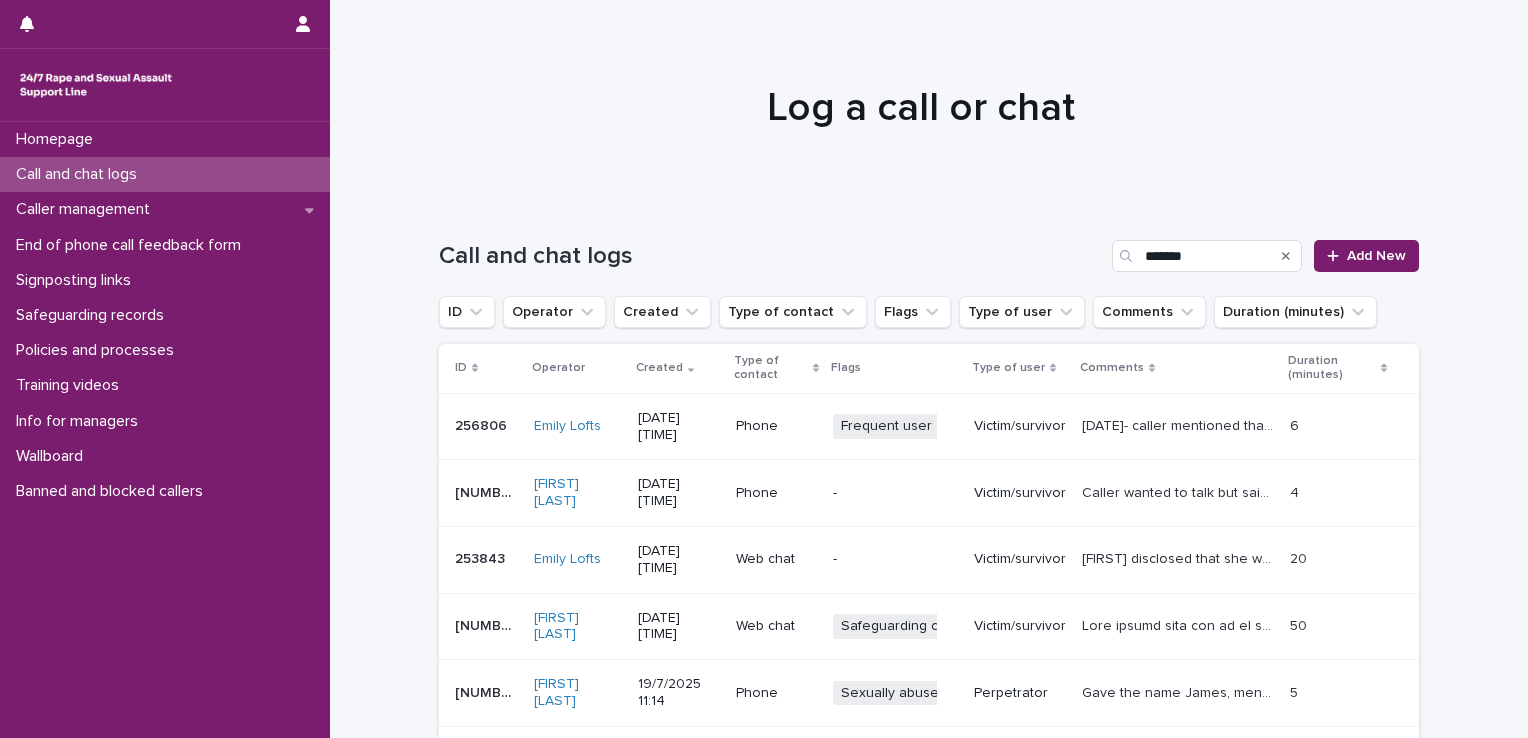 click 